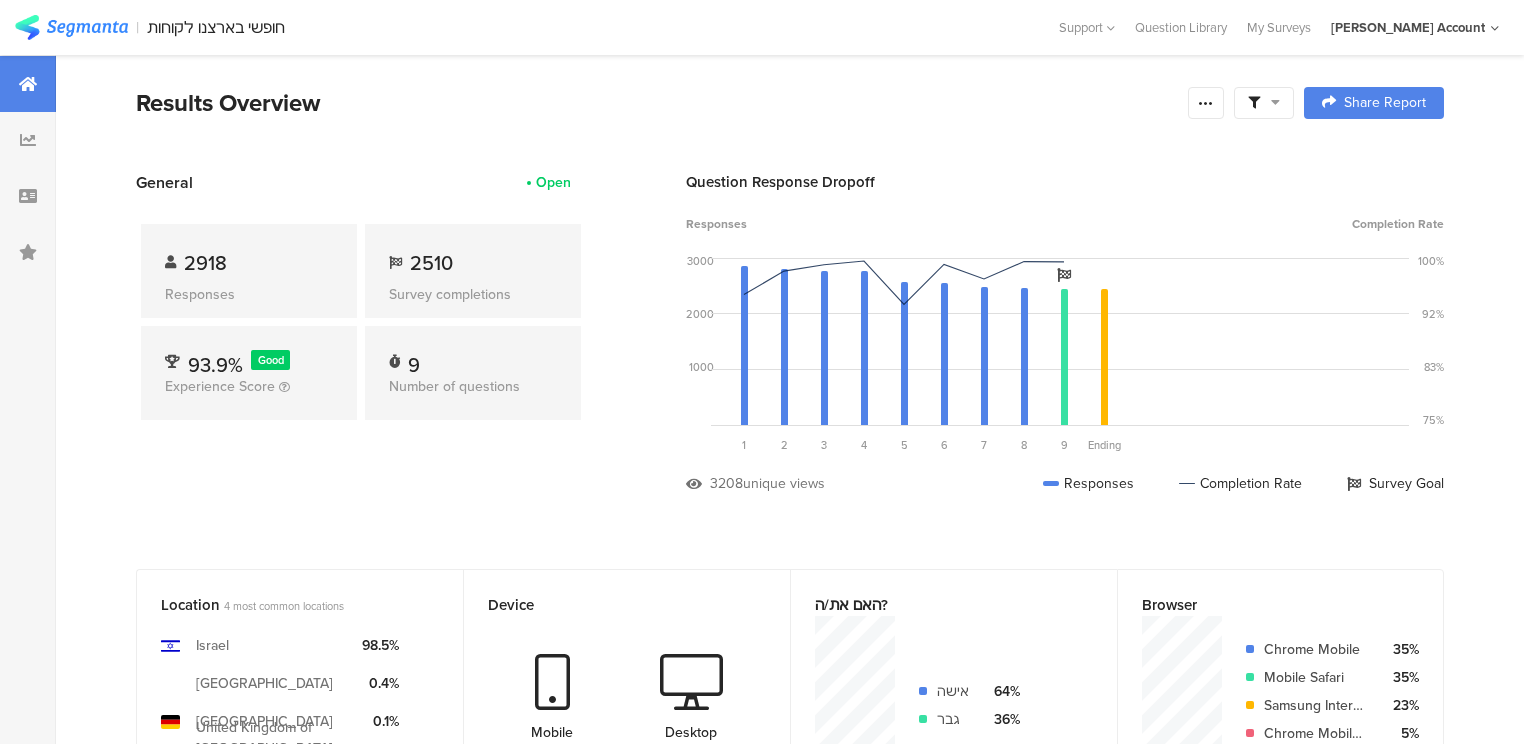 scroll, scrollTop: 0, scrollLeft: 0, axis: both 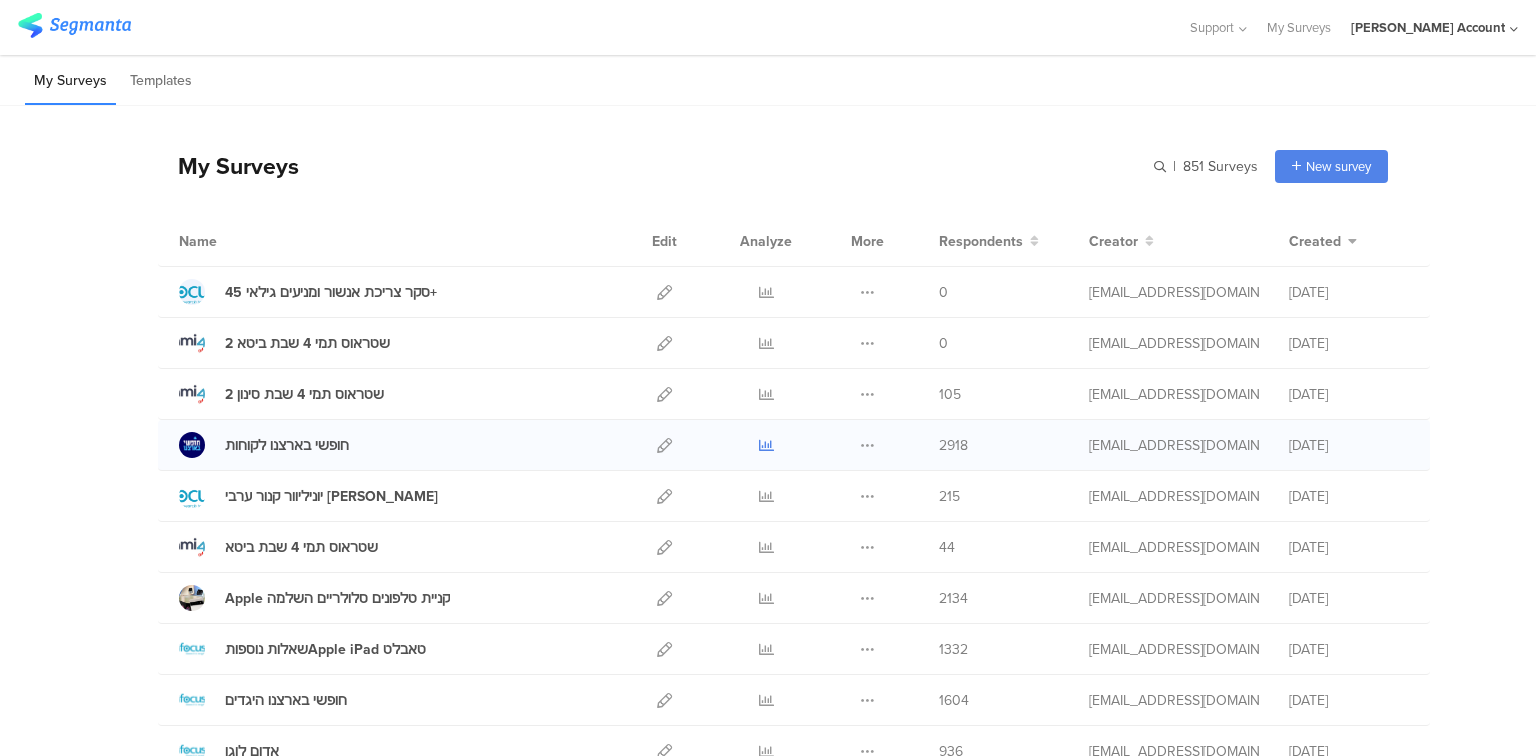 click at bounding box center [766, 445] 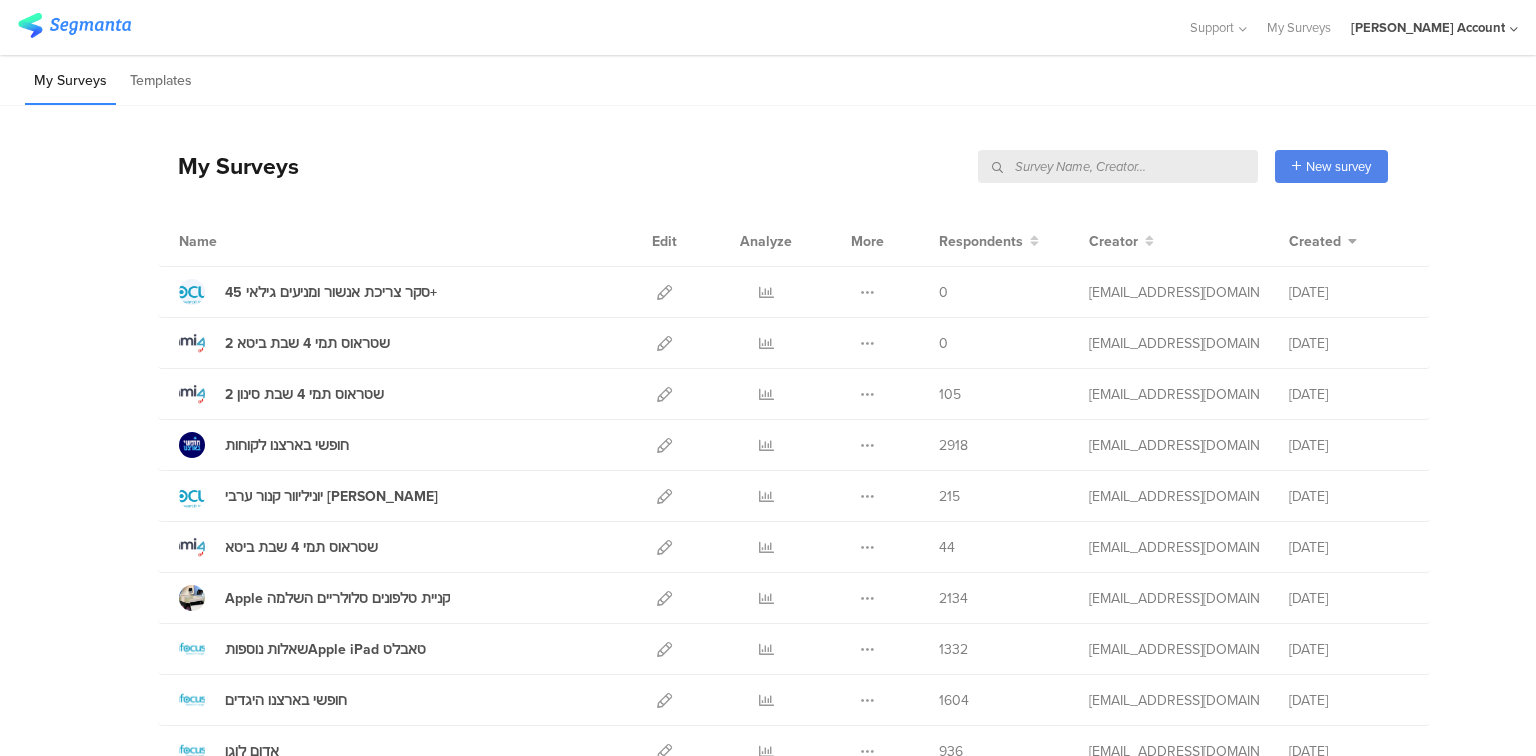 click at bounding box center [1118, 166] 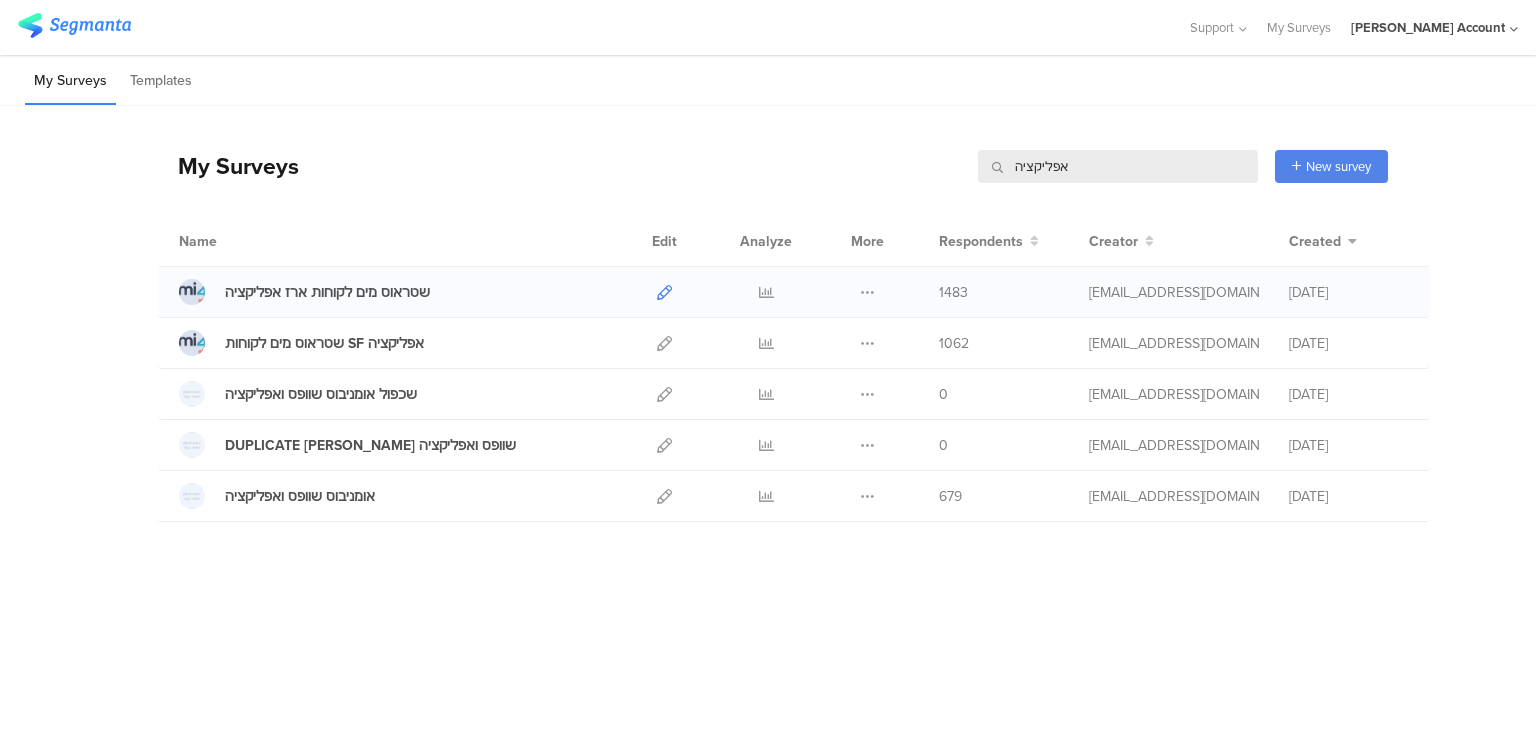 type on "אפליקציה" 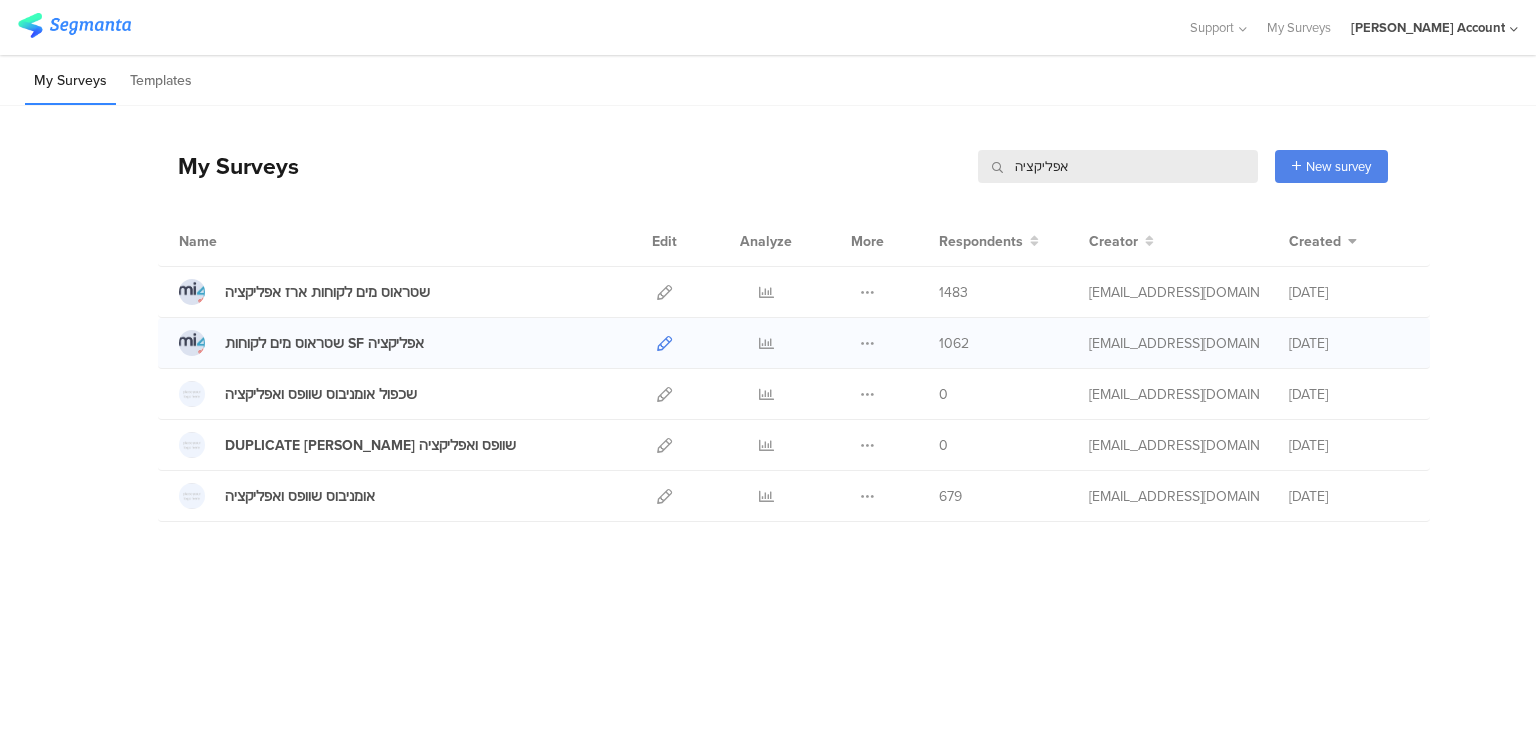 click at bounding box center [664, 343] 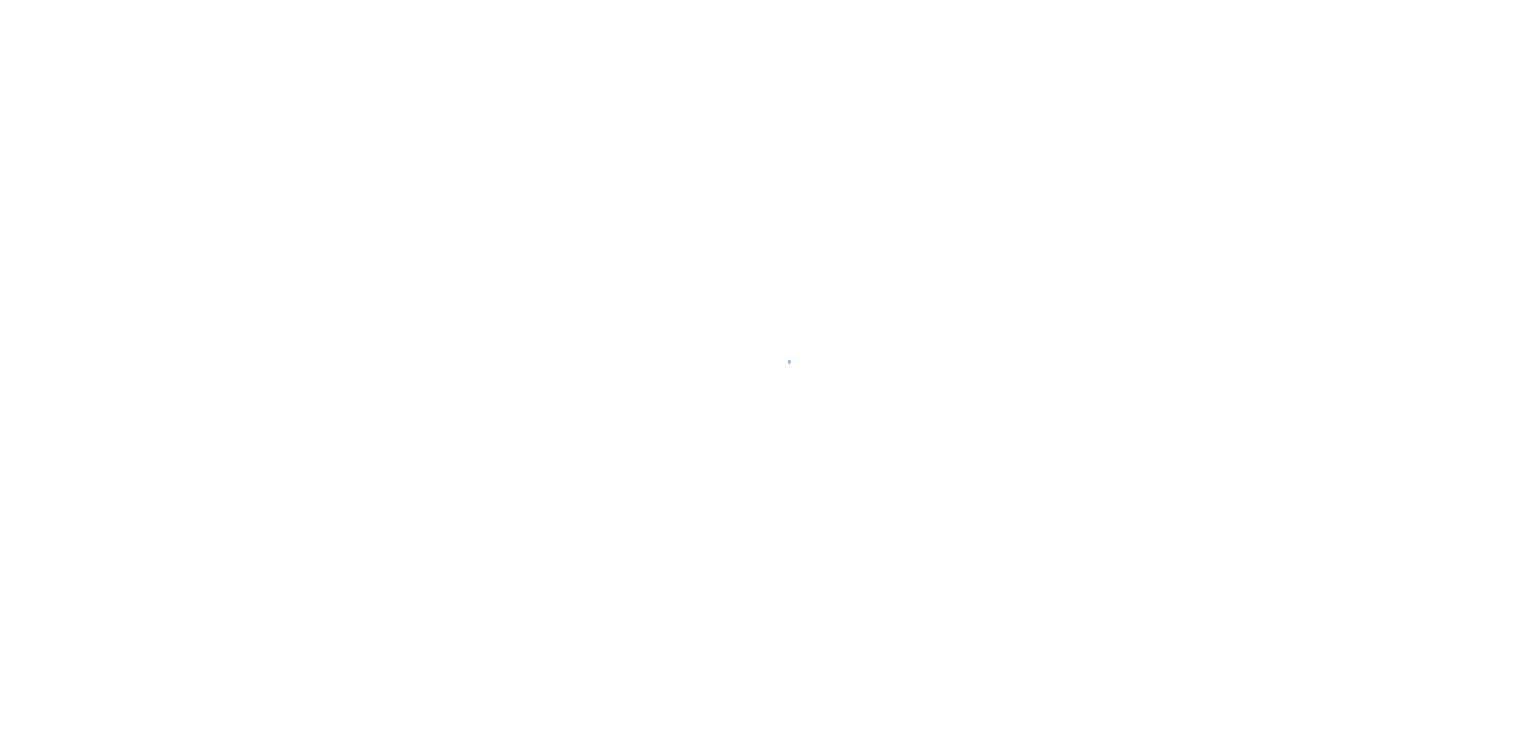 scroll, scrollTop: 0, scrollLeft: 0, axis: both 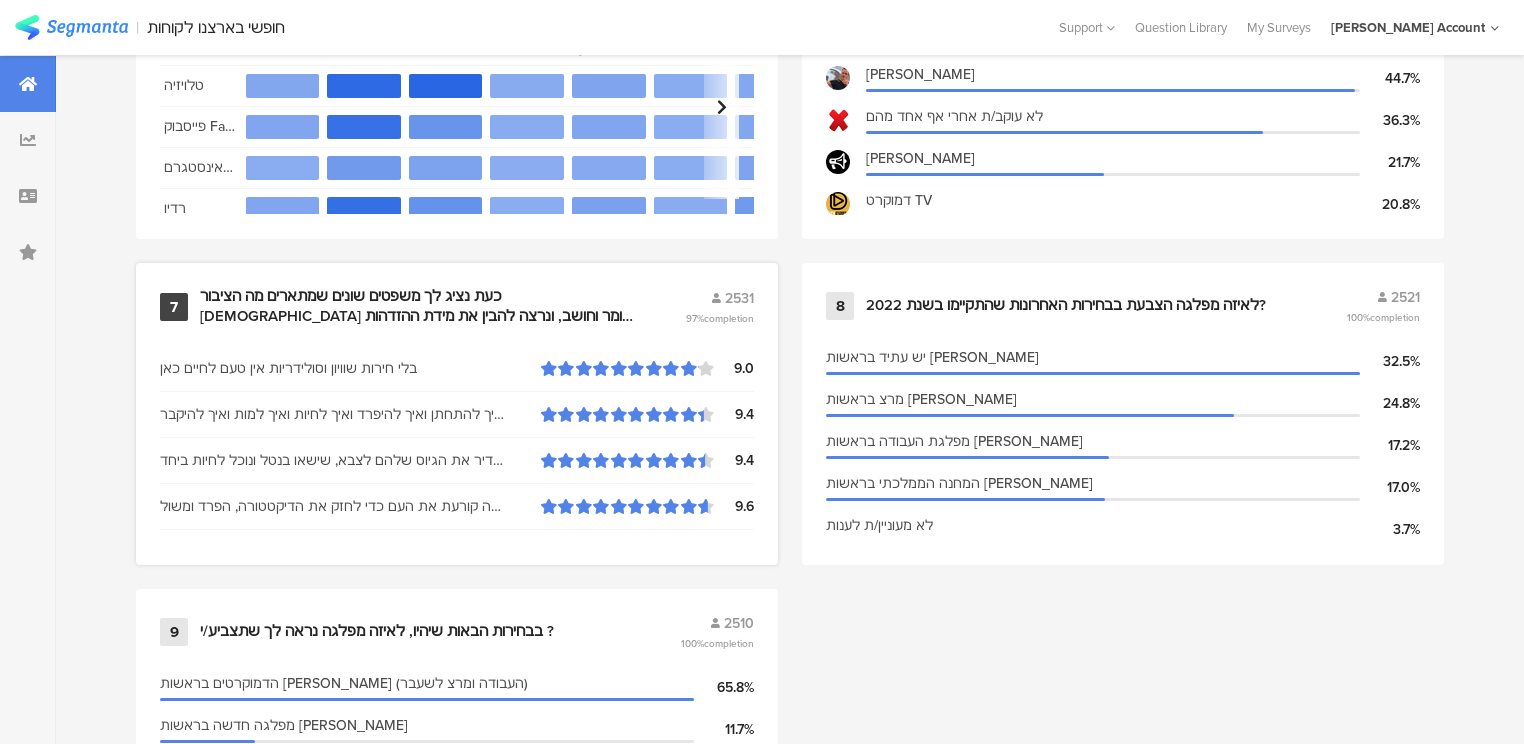 click on "כעת נציג לך משפטים שונים שמתארים מה הציבור הישראלי אומר וחושב, ונרצה להבין את מידת ההזדהות שלך עם כל אחד מהם.דרג/י ציון בין 1 ל -10 לכל משפט, כאשר 10 הכוונה שאת/ה מאוד מזדהה עם מה שנאמר, ו- 1 שאת/ה כלל לא מזדהה עם הנאמר" at bounding box center (418, 306) 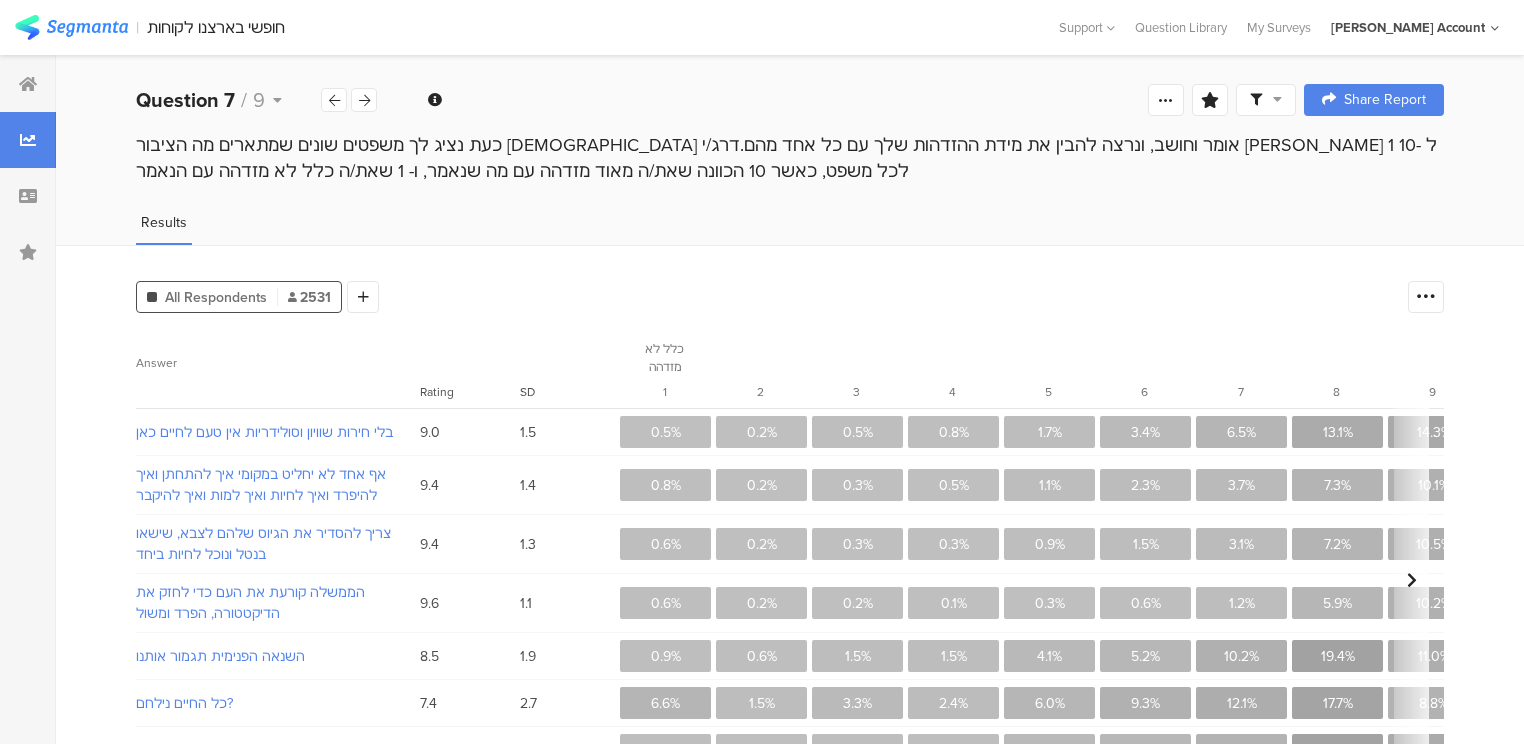 scroll, scrollTop: 108, scrollLeft: 0, axis: vertical 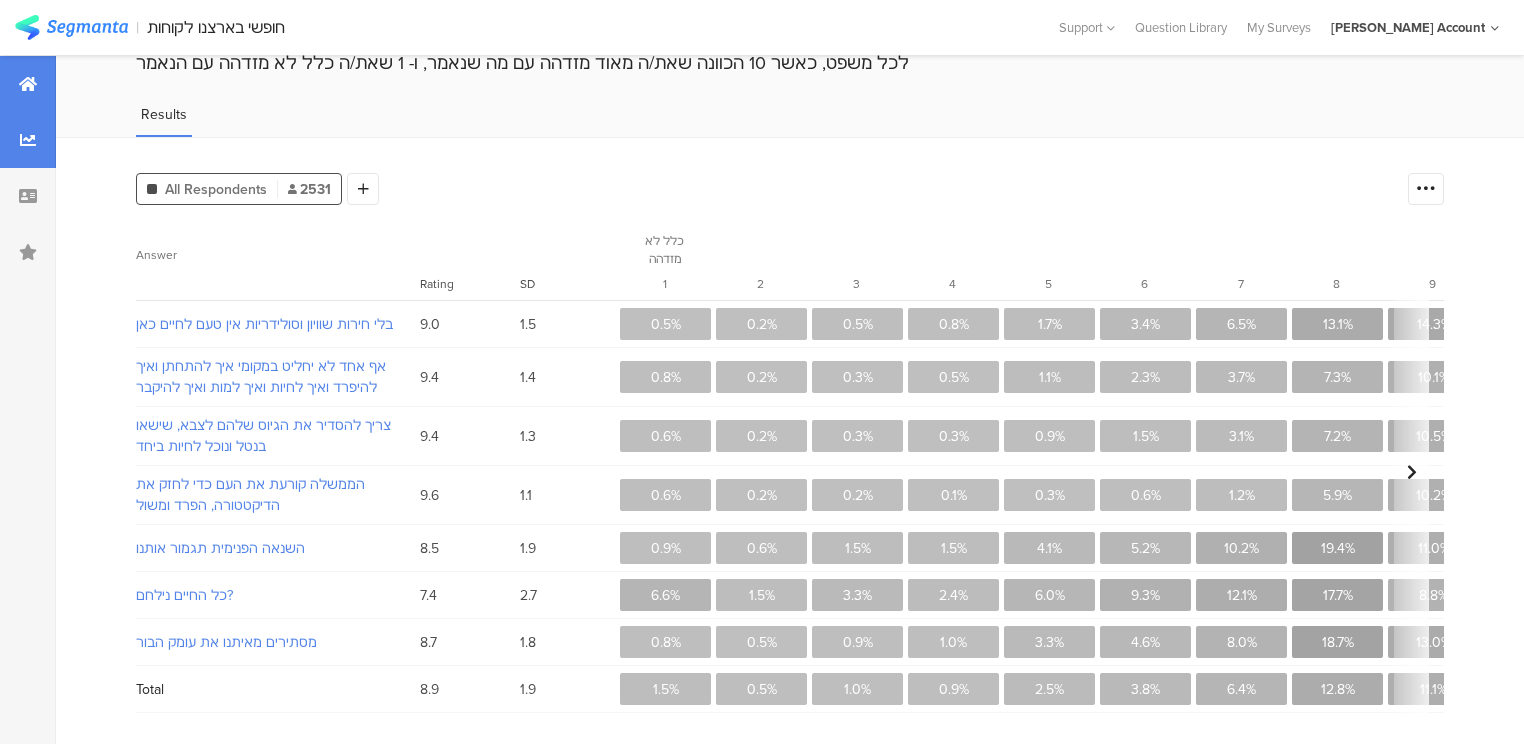 click at bounding box center (28, 84) 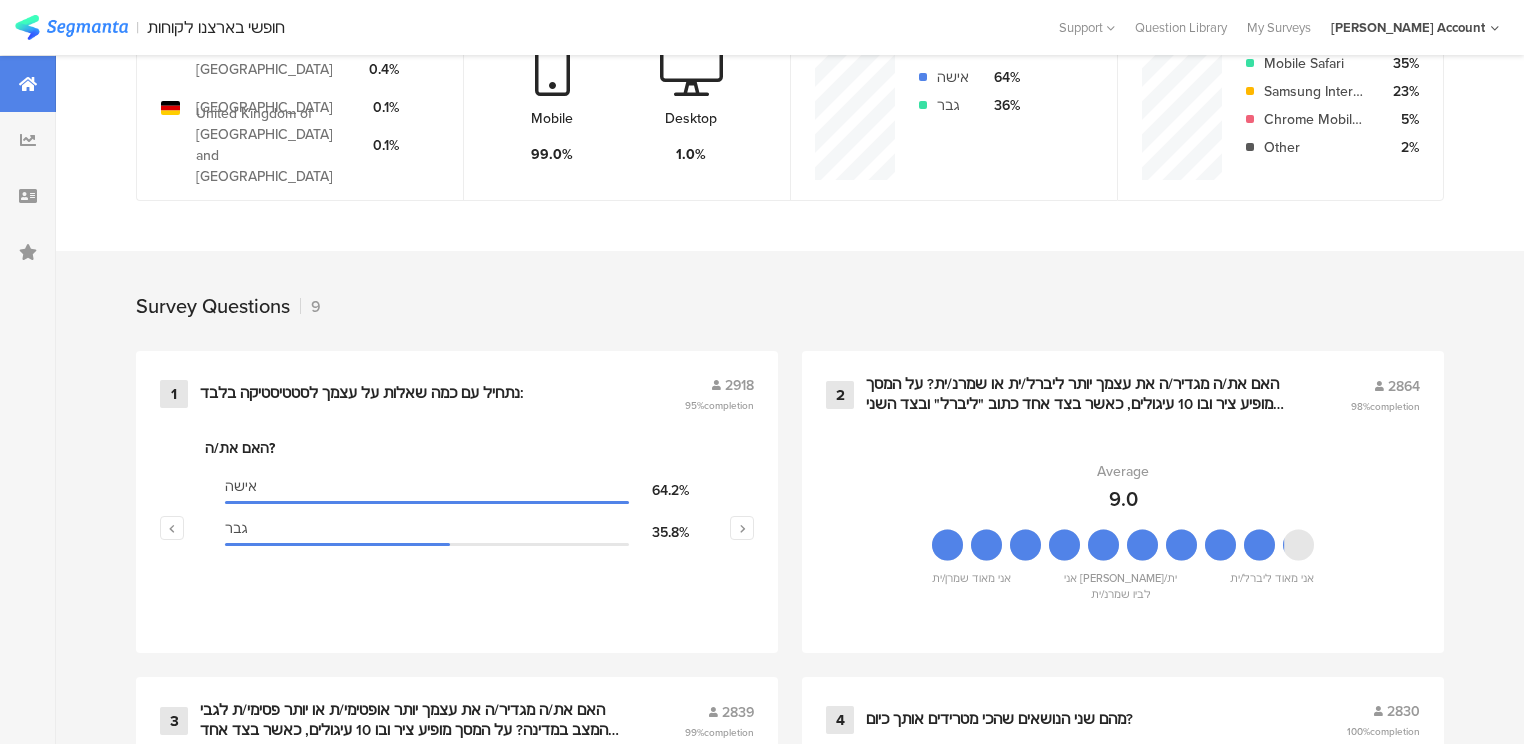 scroll, scrollTop: 800, scrollLeft: 0, axis: vertical 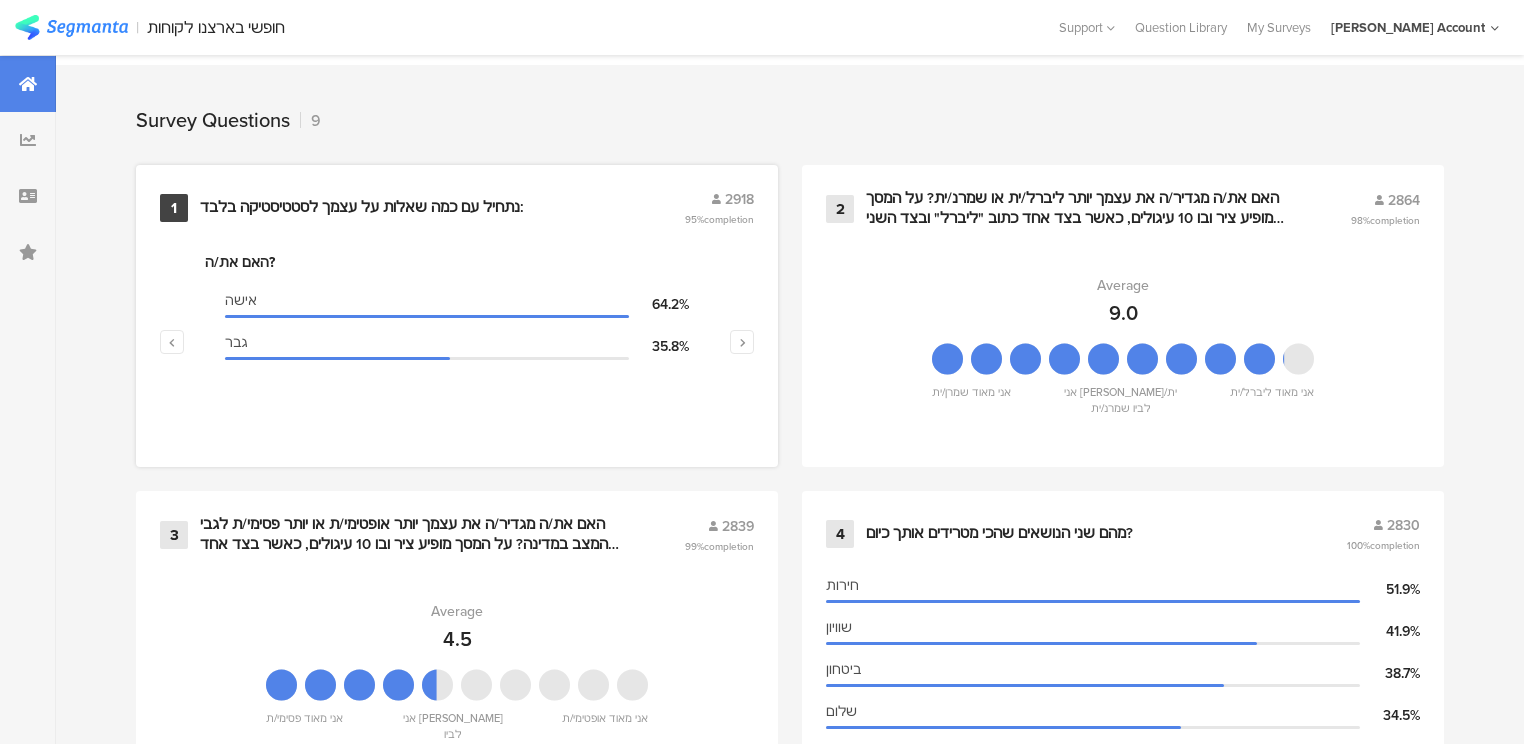 click on "נתחיל עם כמה שאלות על עצמך לסטטיסטיקה בלבד:" at bounding box center (362, 208) 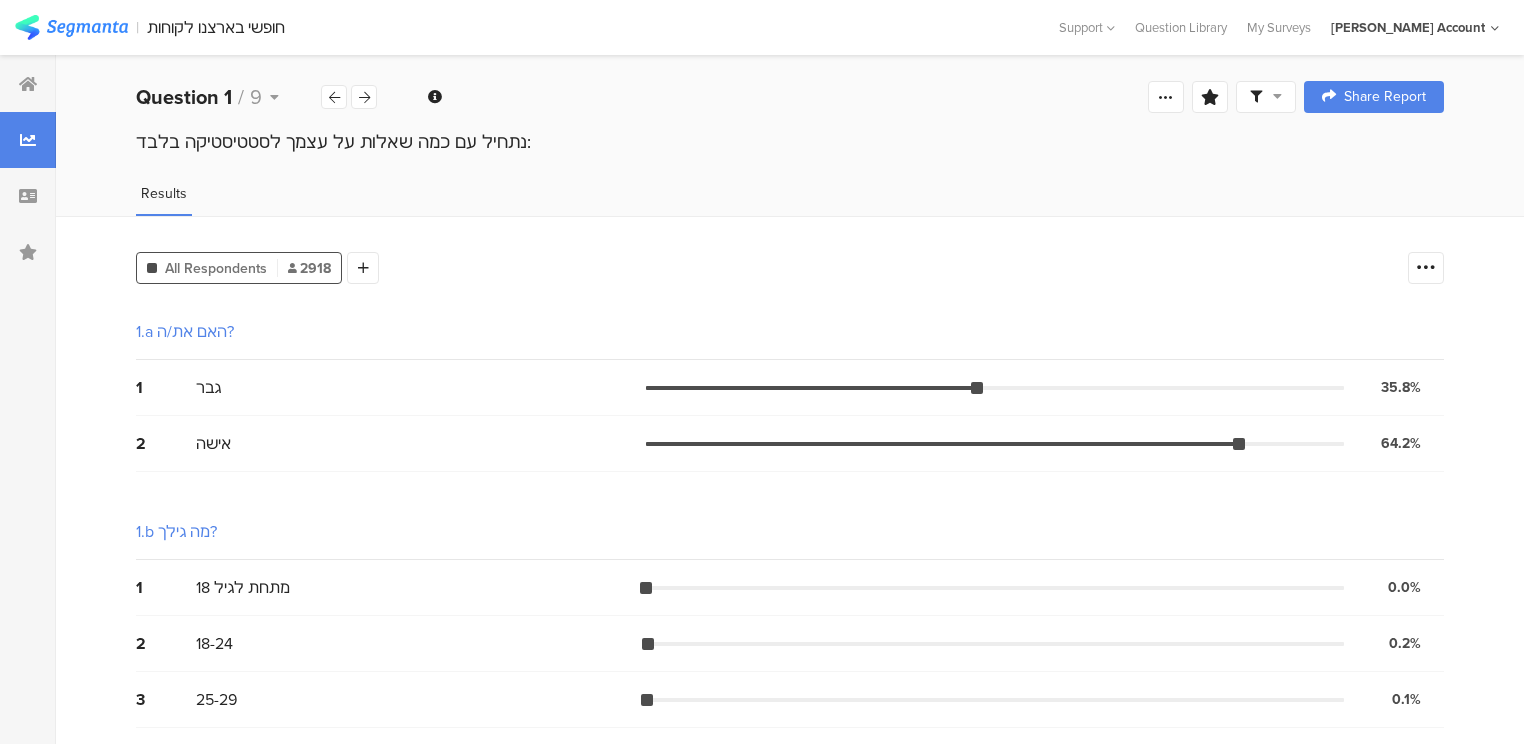scroll, scrollTop: 0, scrollLeft: 0, axis: both 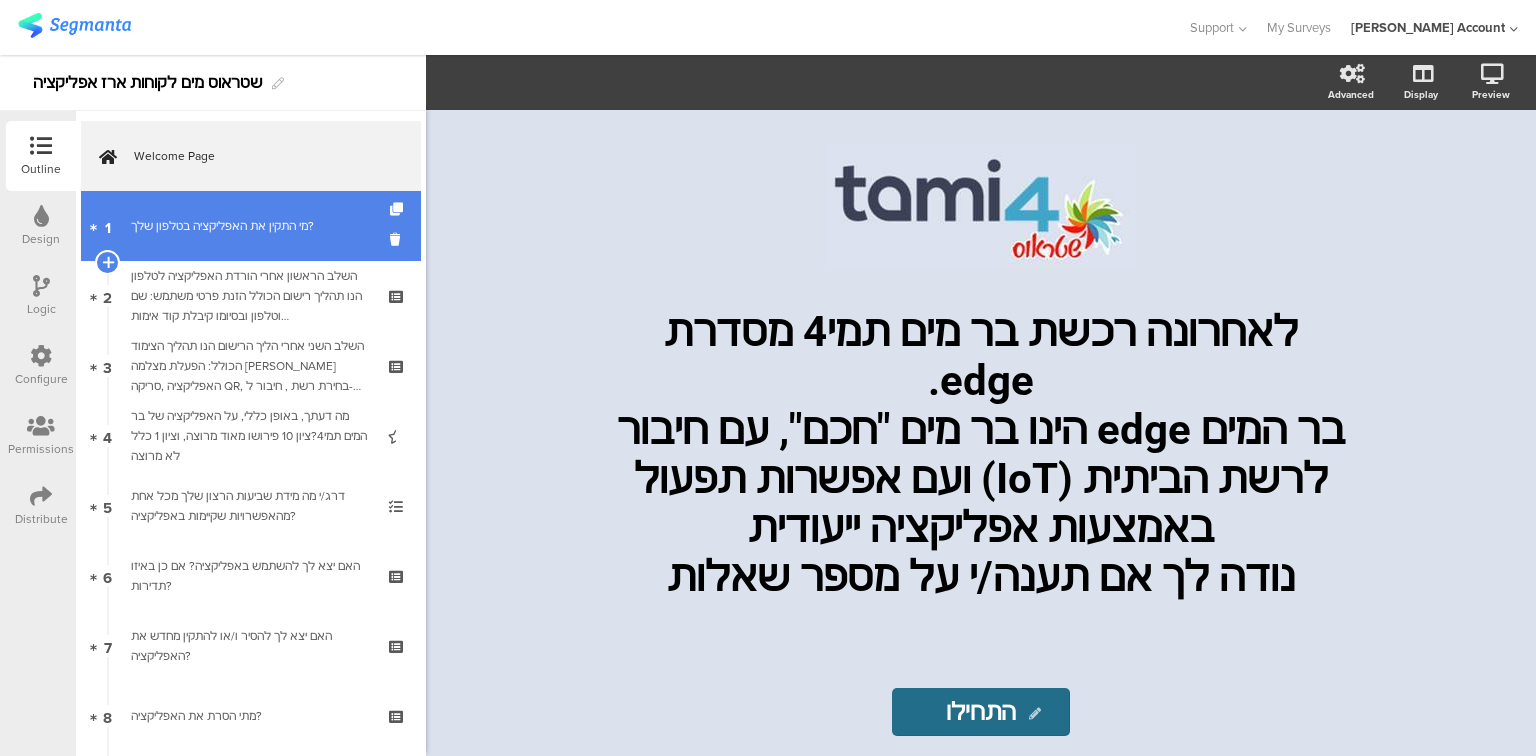 click on "1
מי התקין את האפליקציה בטלפון שלך?" at bounding box center [251, 226] 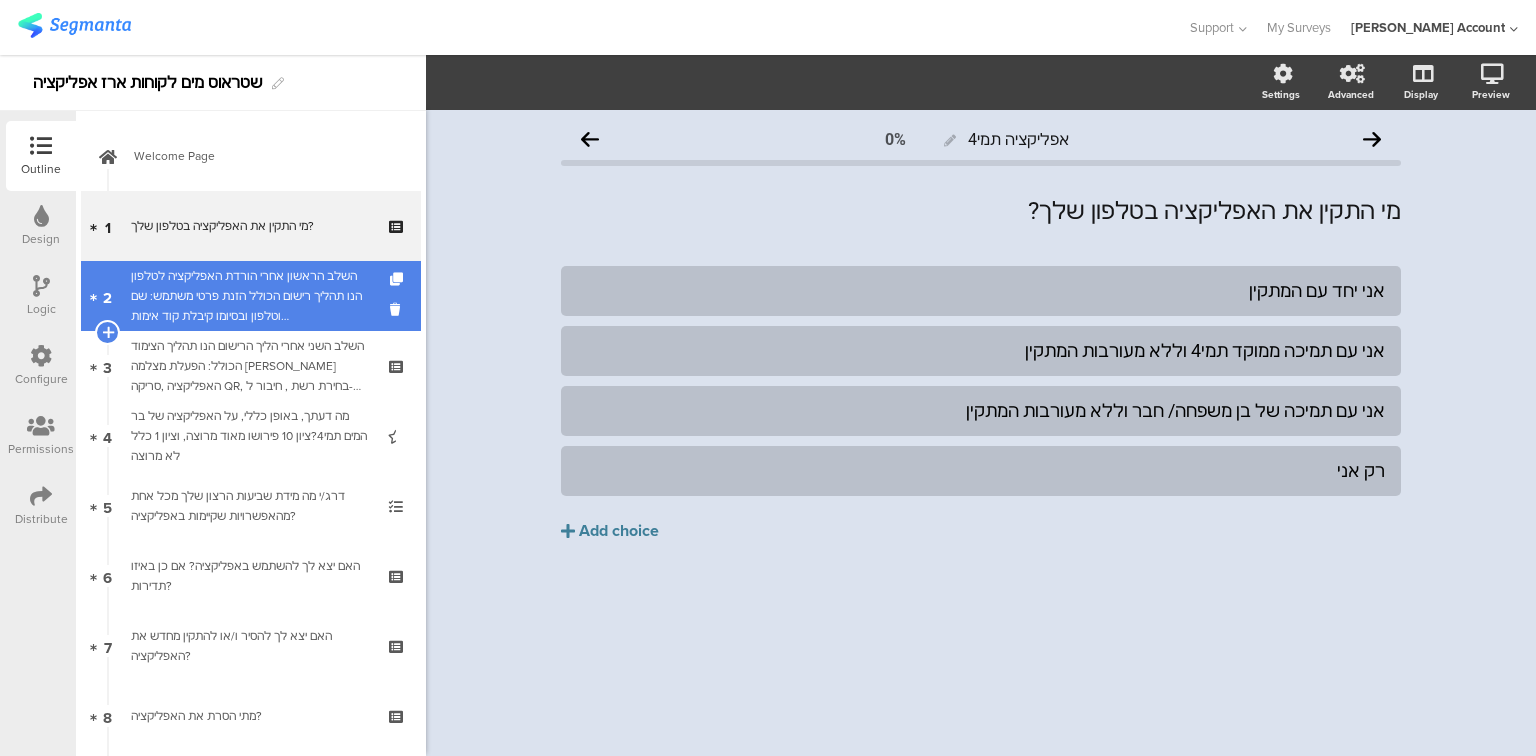 click on "השלב הראשון אחרי הורדת האפליקציה לטלפון הנו תהליך רישום הכולל הזנת פרטי משתמש: שם וטלפון ובסיומו קיבלת קוד אימות (verification).האם קיבלת קוד אימות ולאחריו התבקשת לסרוק את ה- QR Code שנמצא על גבי בר המים?האם נתקלת בקשיים במהלך תהליך הרישום? במידה וכן סמן אילו:" at bounding box center [250, 296] 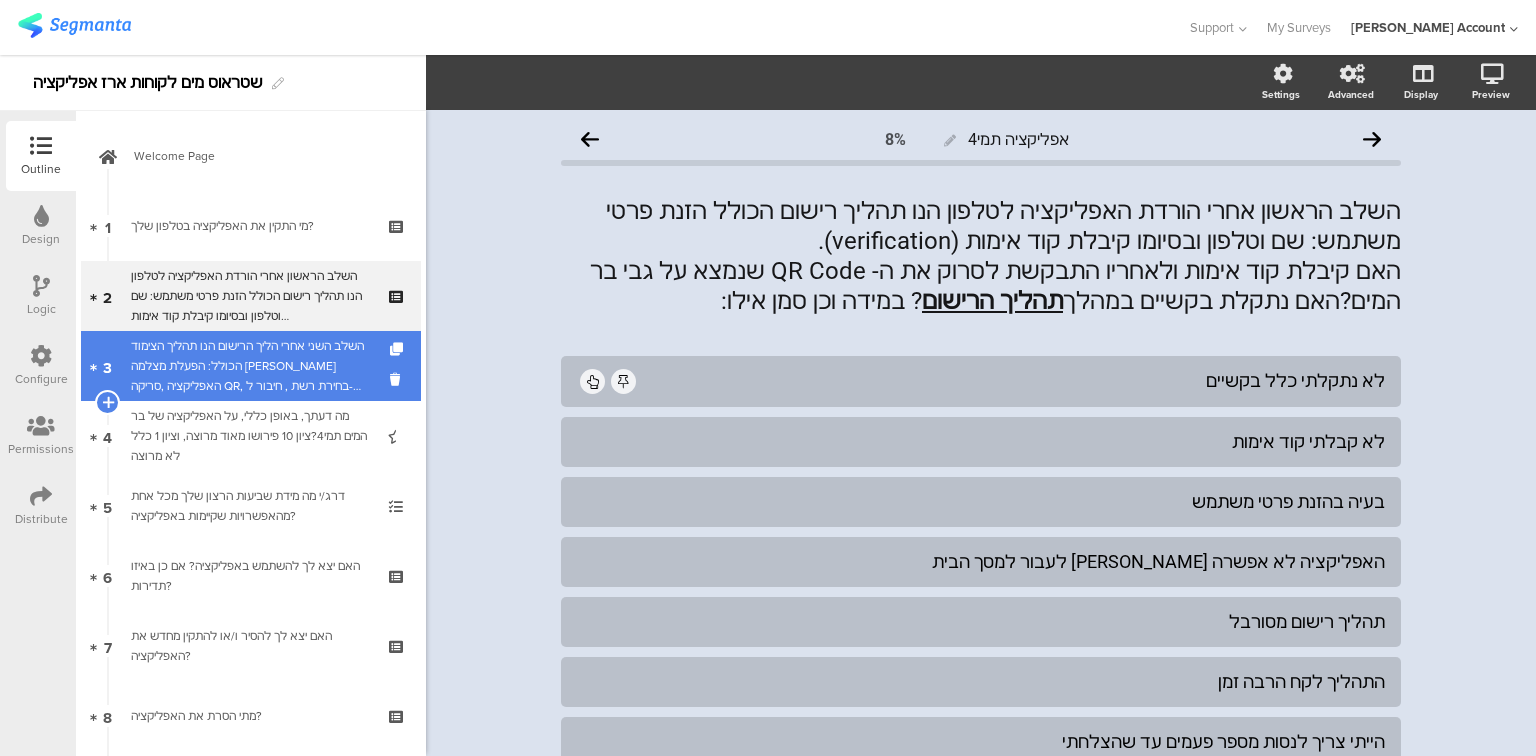 click on "השלב השני אחרי הליך הרישום הנו תהליך הצימוד הכולל: הפעלת מצלמה [PERSON_NAME] האפליקציה ,סריקה QR, בחירת רשת , חיבור ל- Wi-Fi הביתי. האם עברת את תהליך הצימוד בהצלחה?האם נתקלת בקשיים במהלך תהליך הצימוד? במידה וכן, סמן/י אילו:" at bounding box center (250, 366) 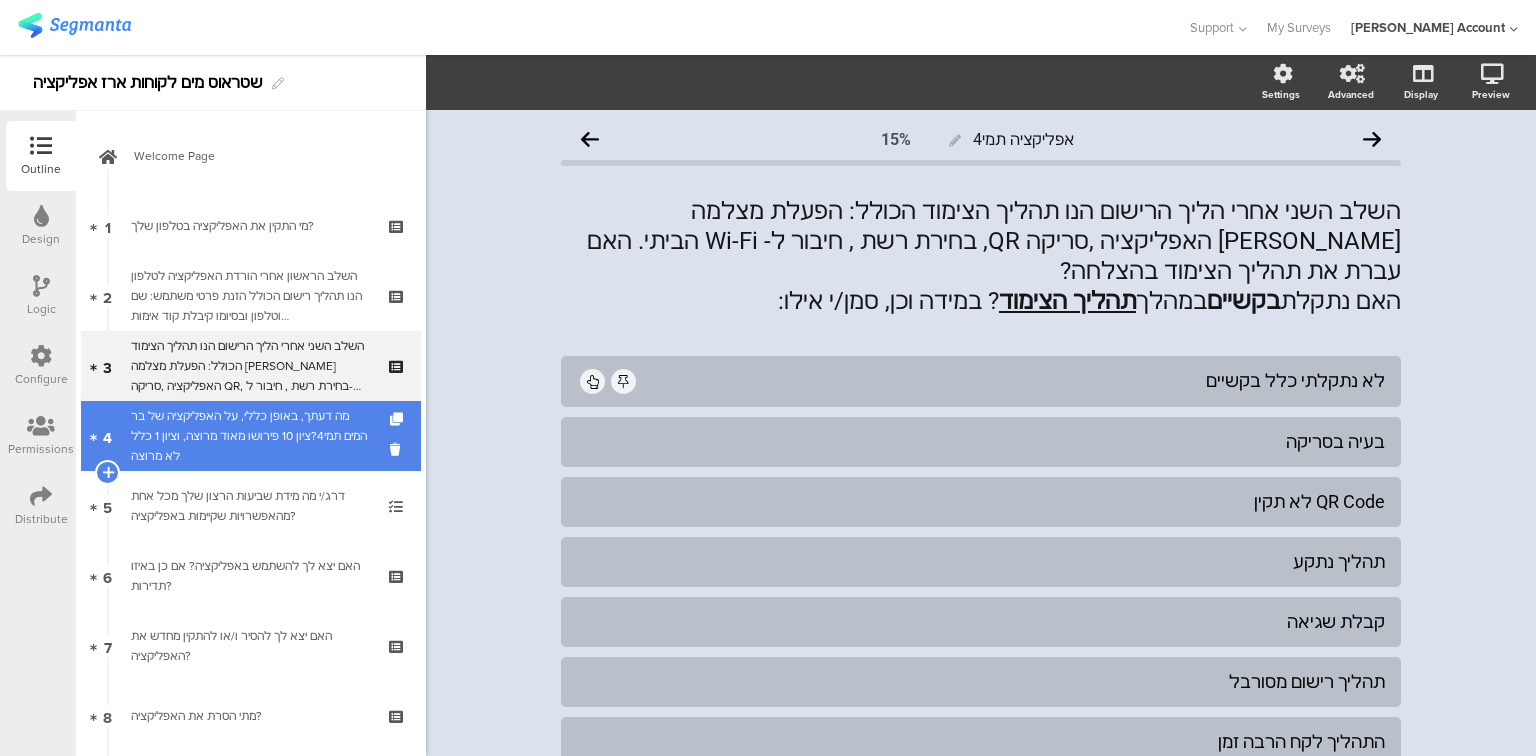 click on "מה דעתך, באופן כללי, על האפליקציה של בר המים תמי4?ציון 10 פירושו מאוד מרוצה, וציון 1 כלל לא מרוצה" at bounding box center (250, 436) 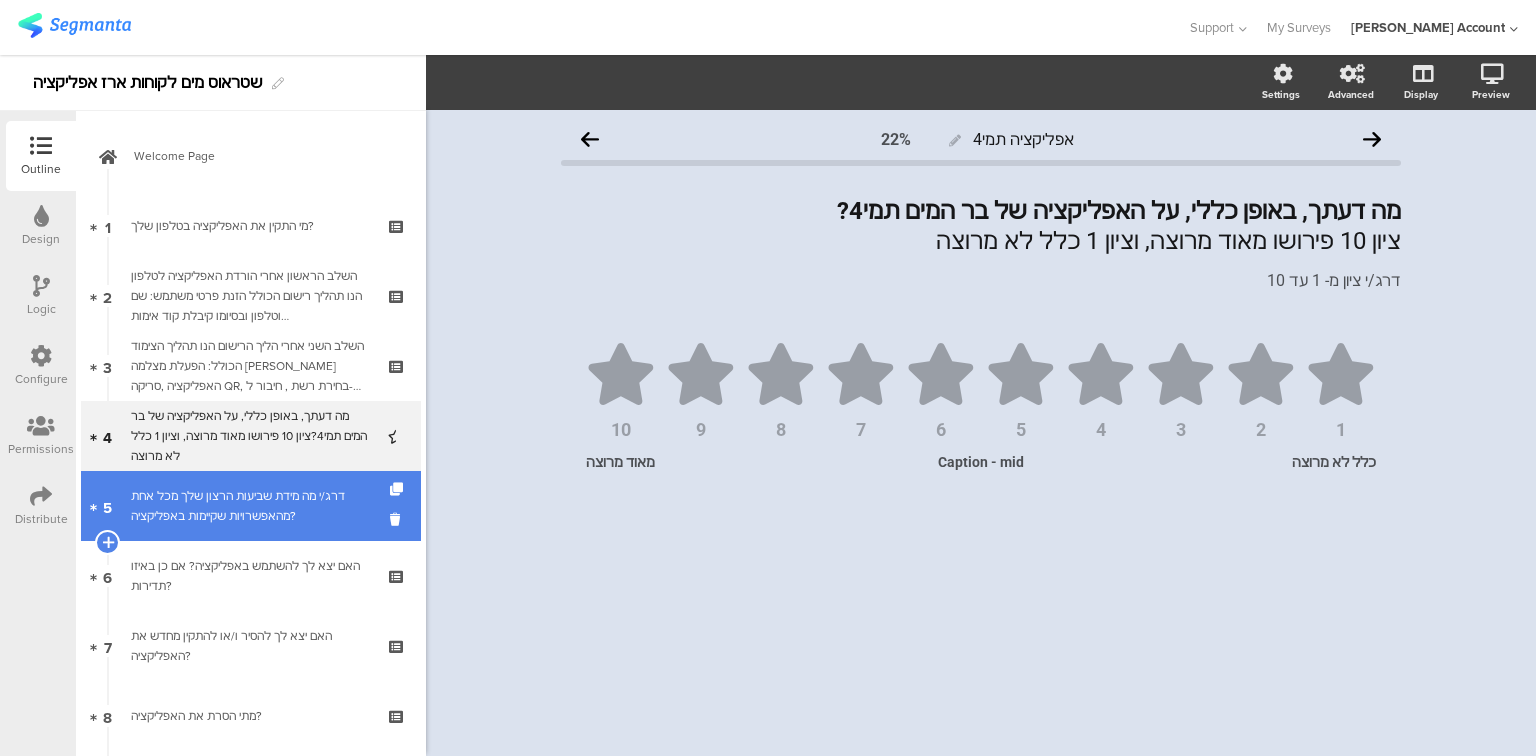 click on "דרג/י מה מידת שביעות הרצון שלך מכל אחת מהאפשרויות שקיימות באפליקציה?" at bounding box center [250, 506] 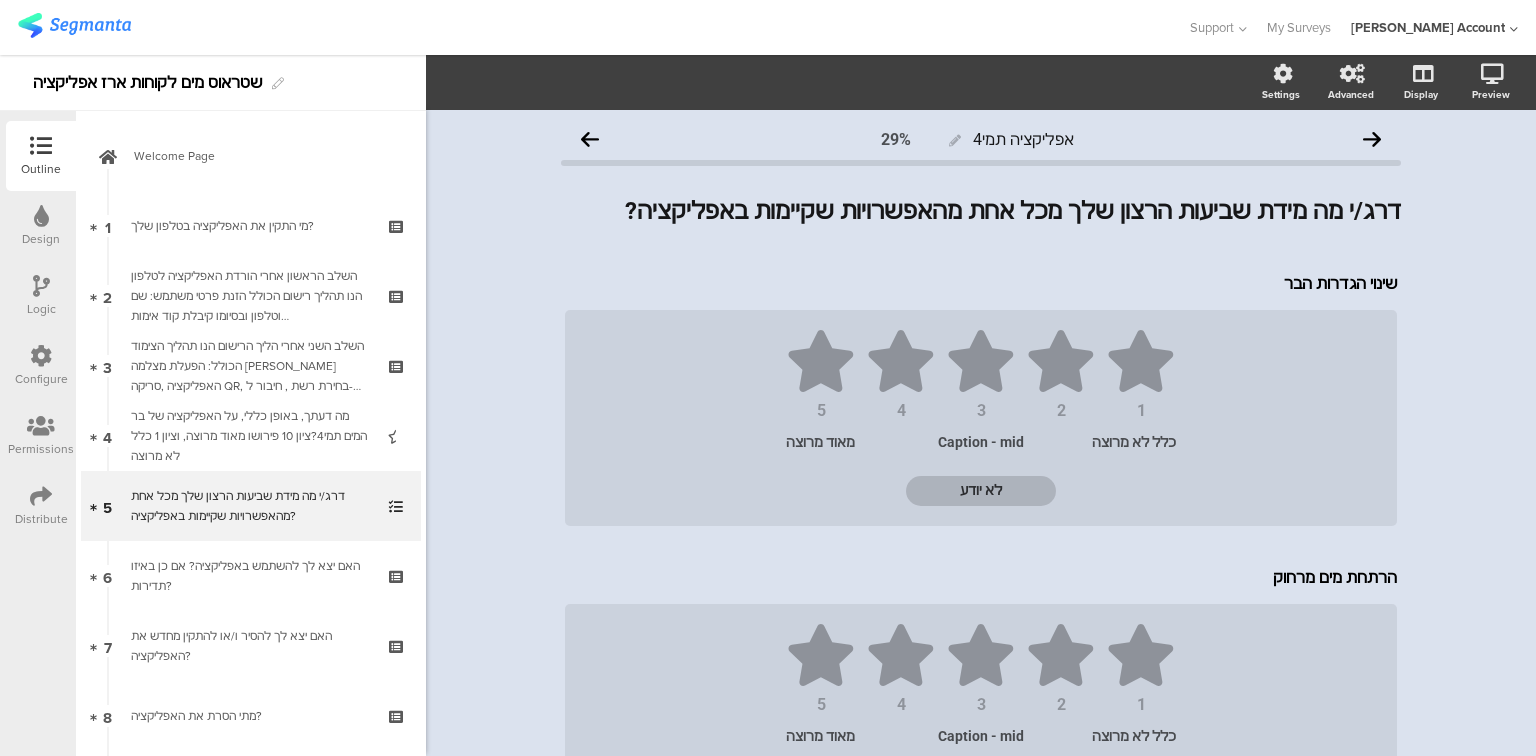 click at bounding box center [41, 426] 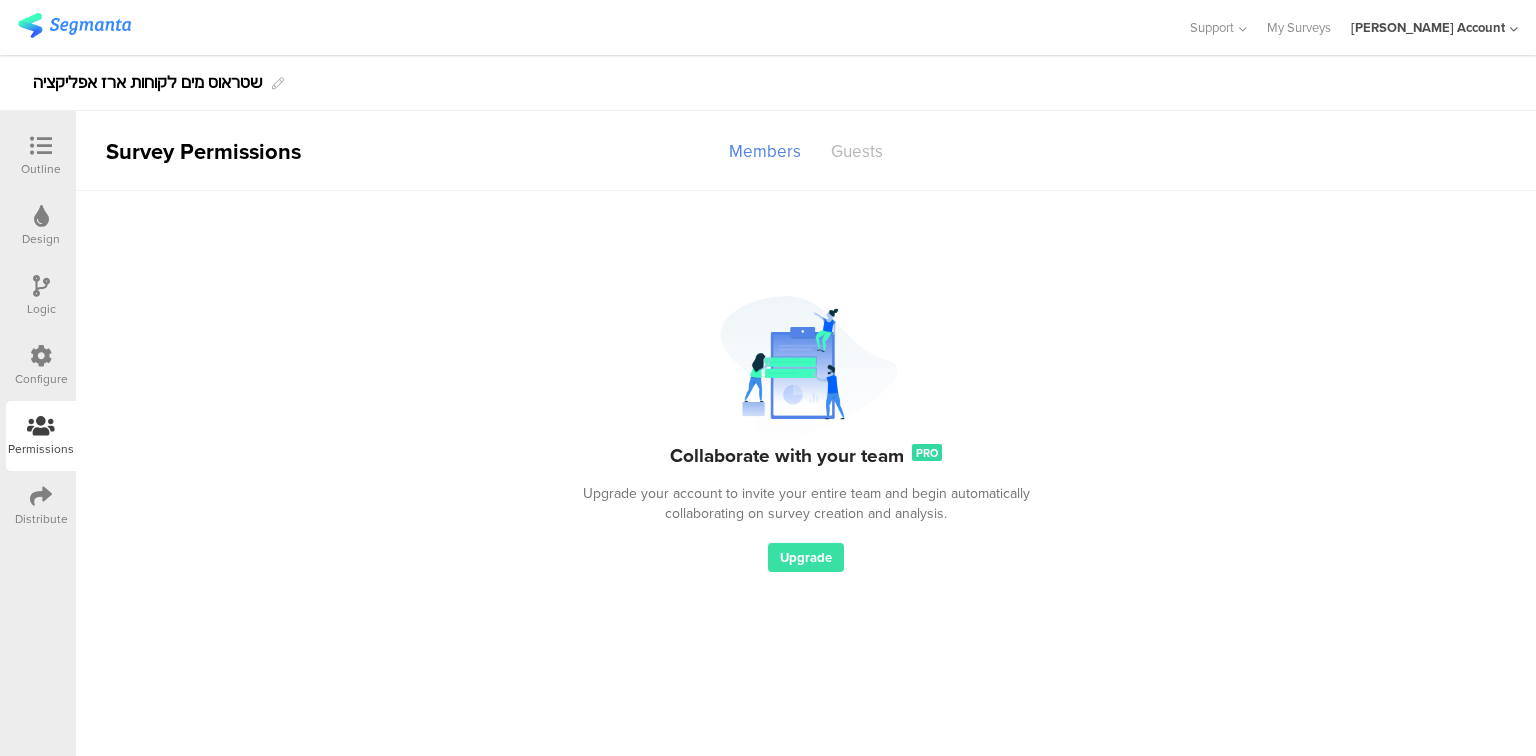 click on "Guests" at bounding box center (857, 151) 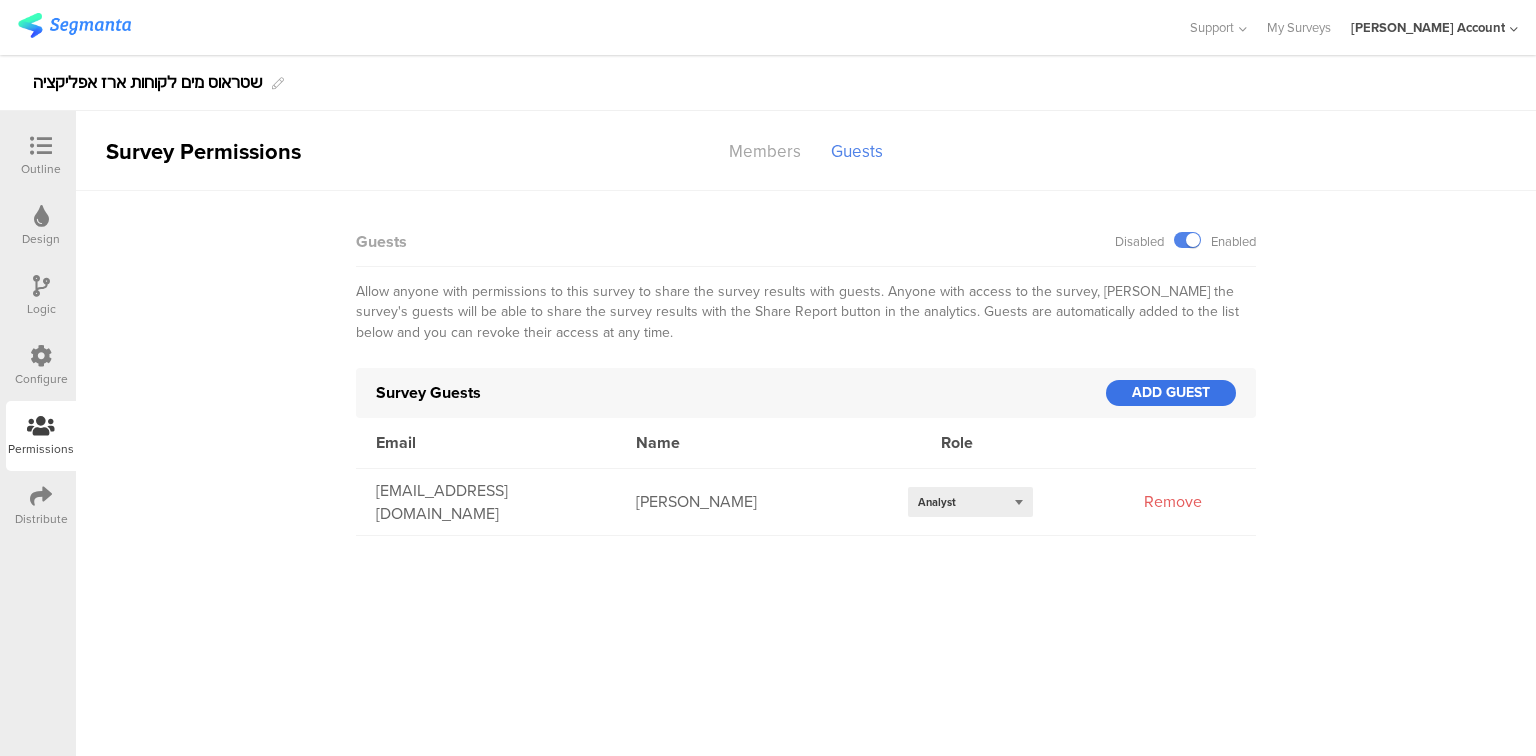 click on "ADD GUEST" 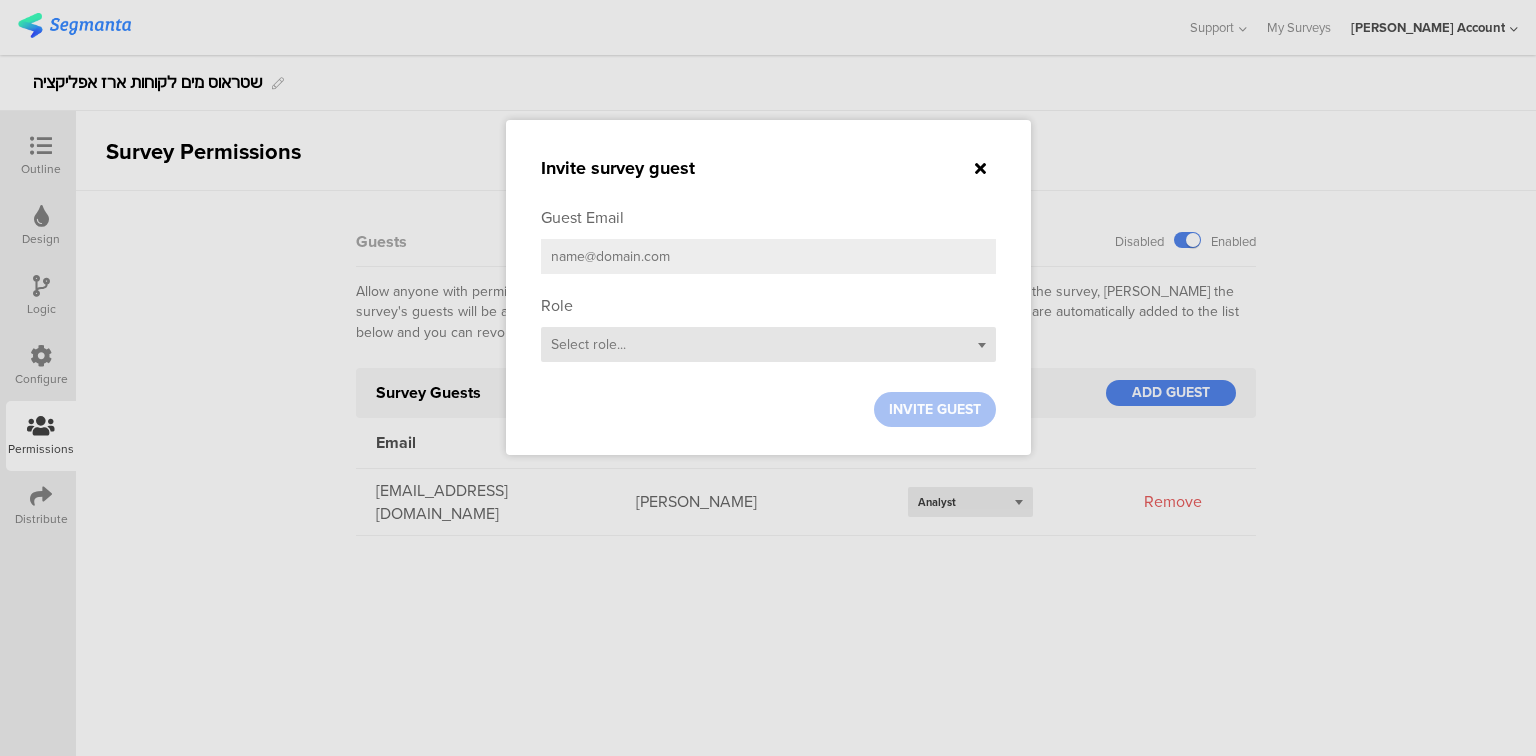 click on "Select role..." at bounding box center (768, 344) 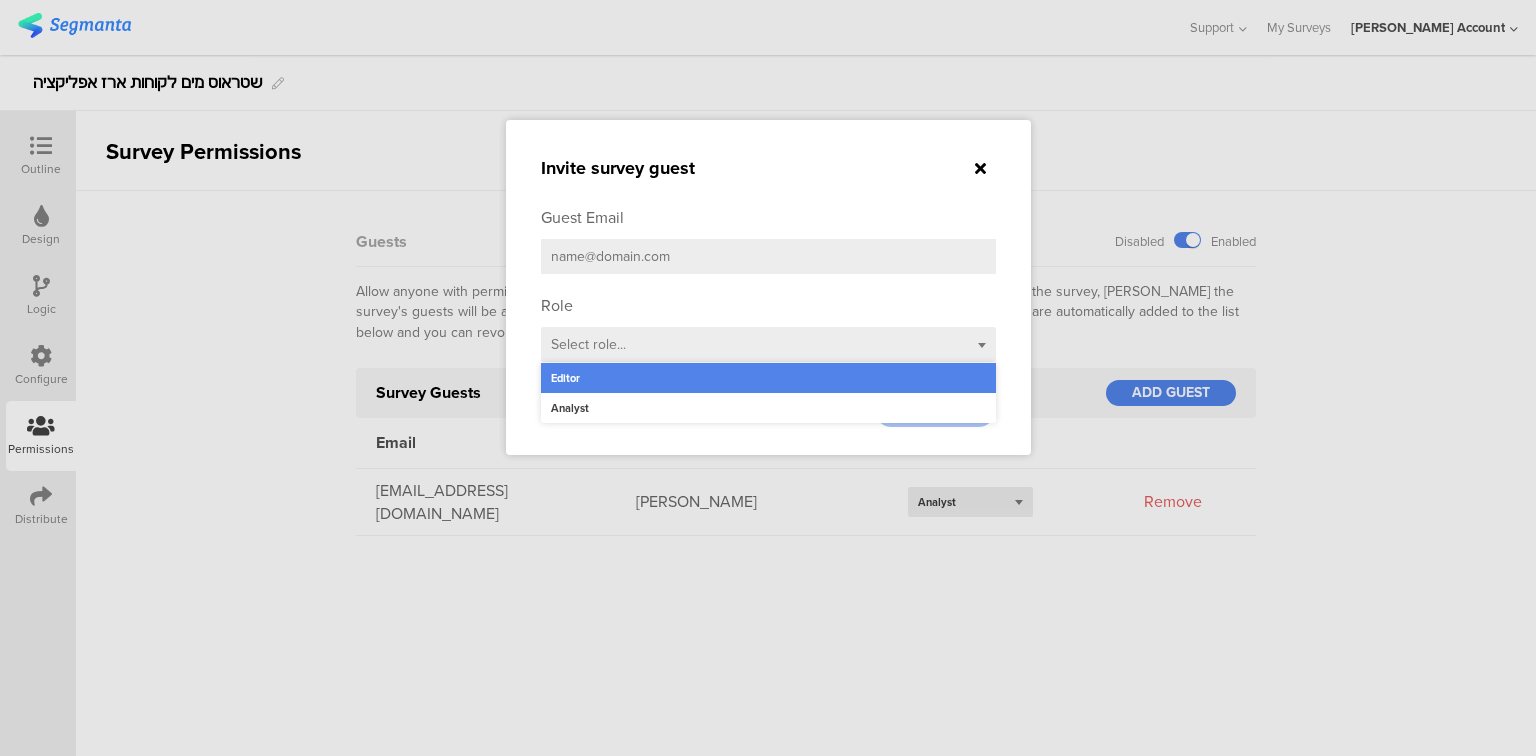 click on "Editor" at bounding box center (768, 378) 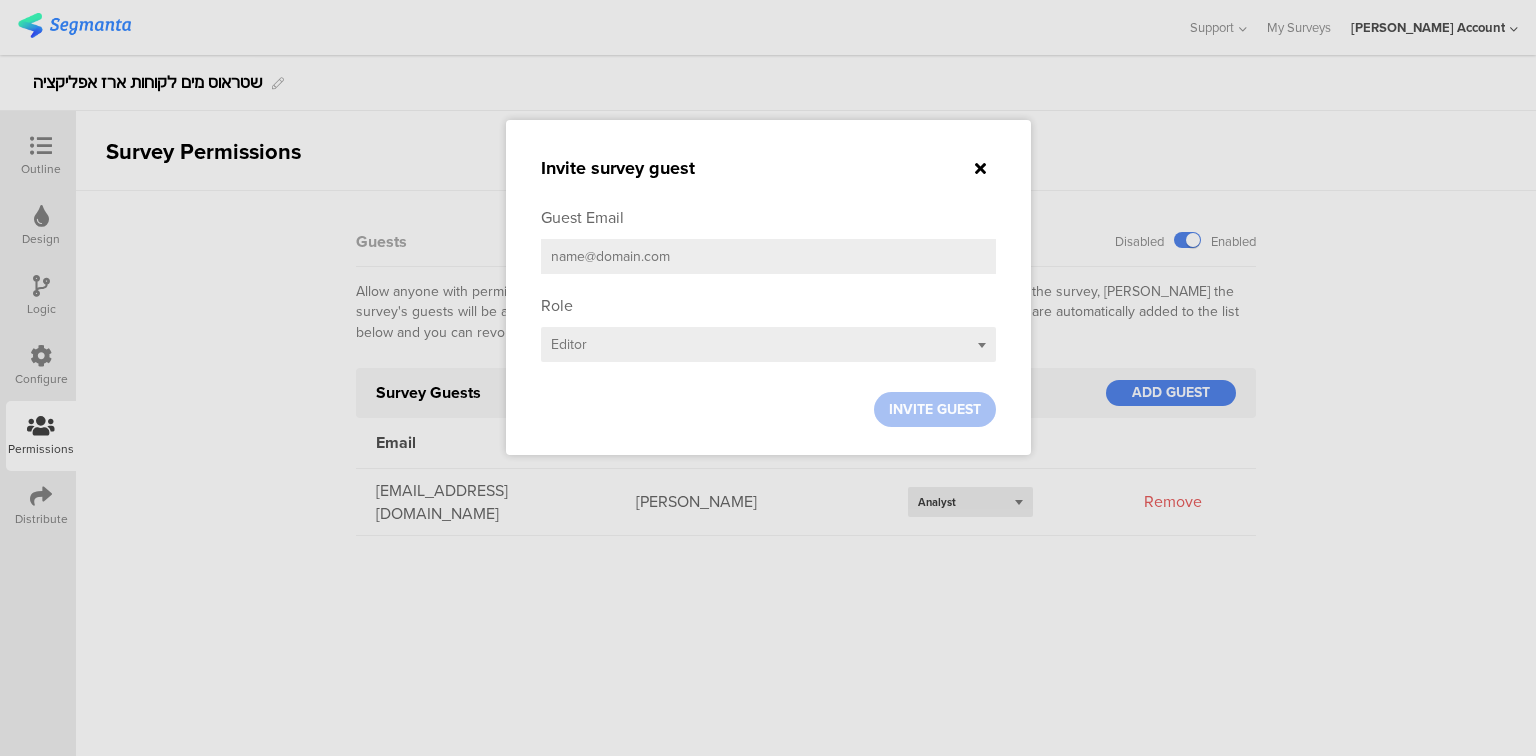 click at bounding box center (768, 256) 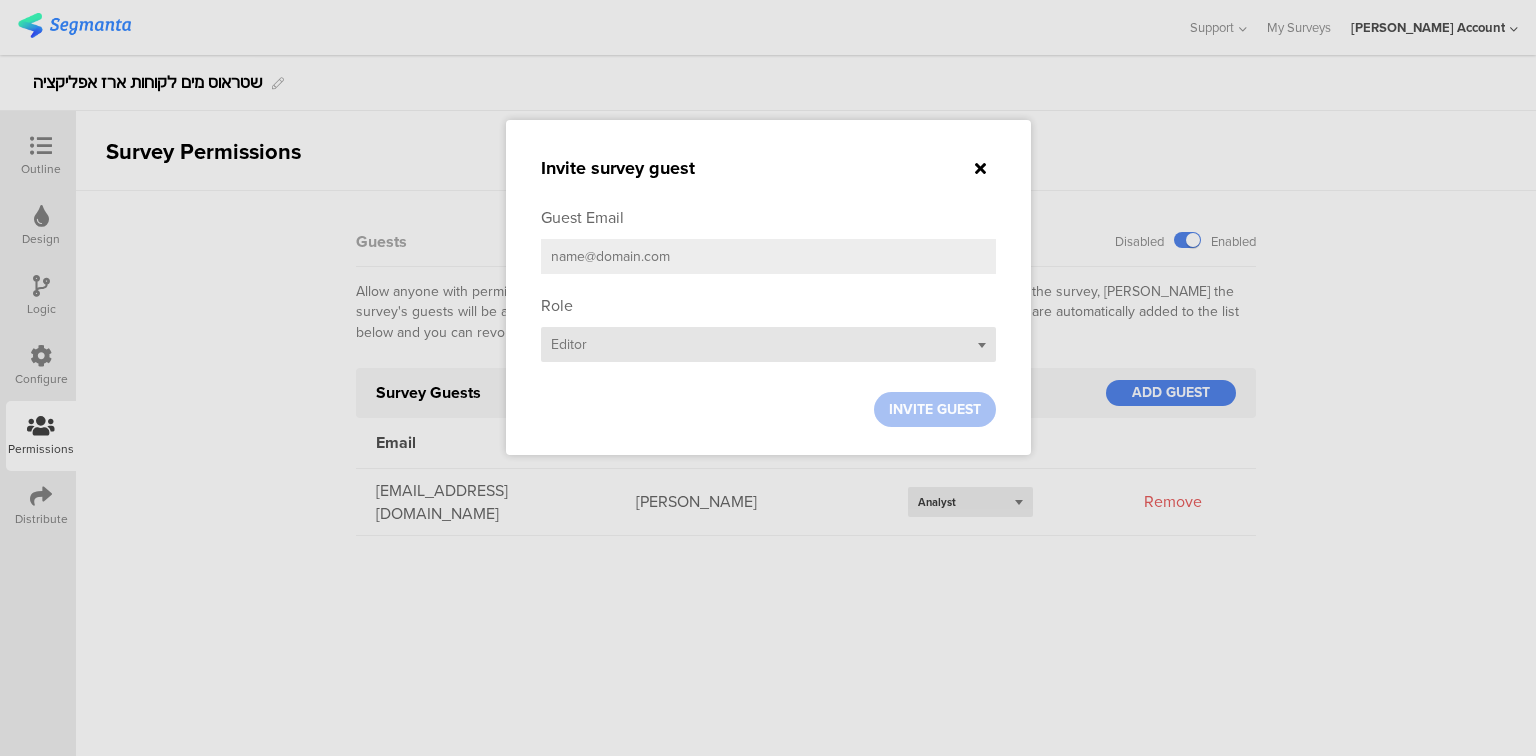 click on "Select role...   Editor" at bounding box center [768, 344] 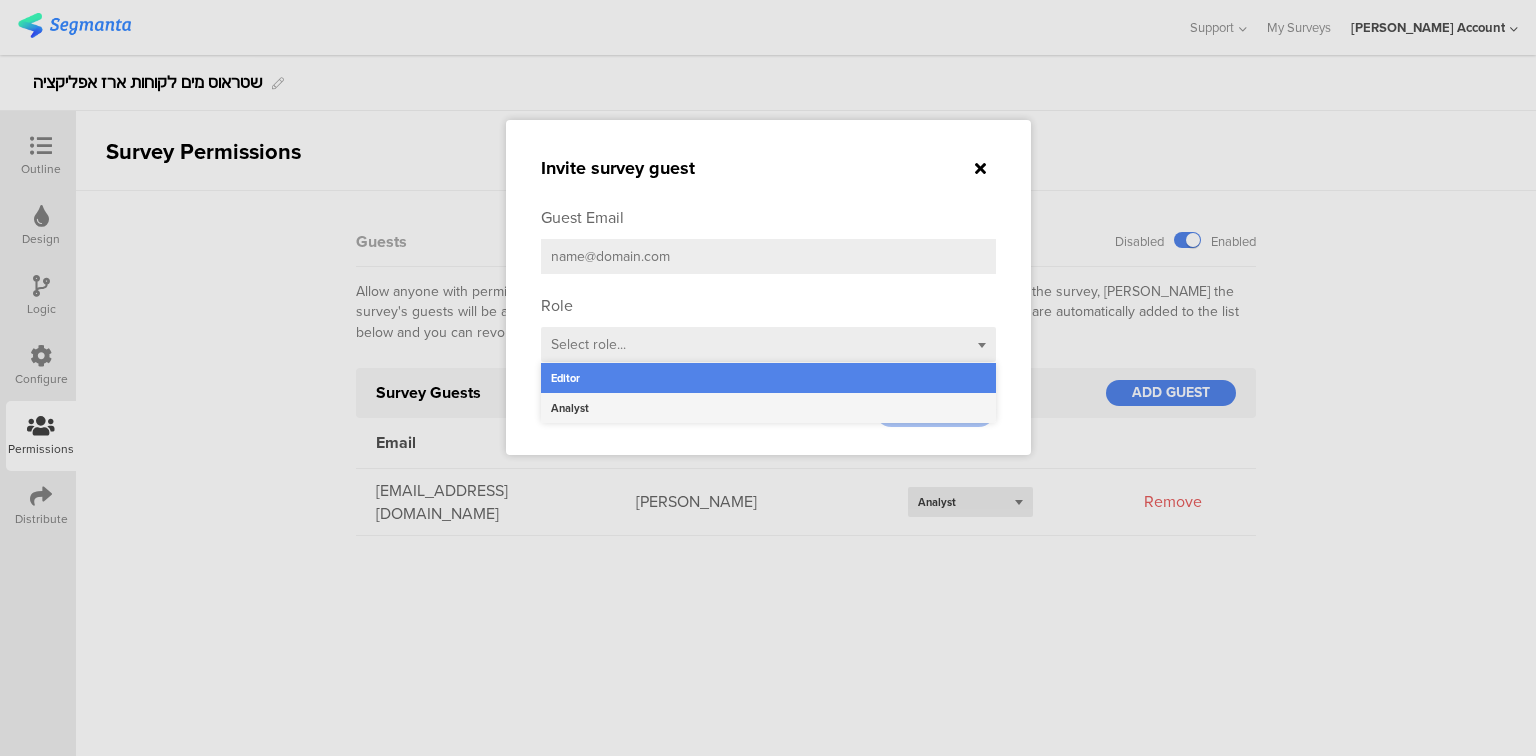 click on "Analyst" at bounding box center [768, 408] 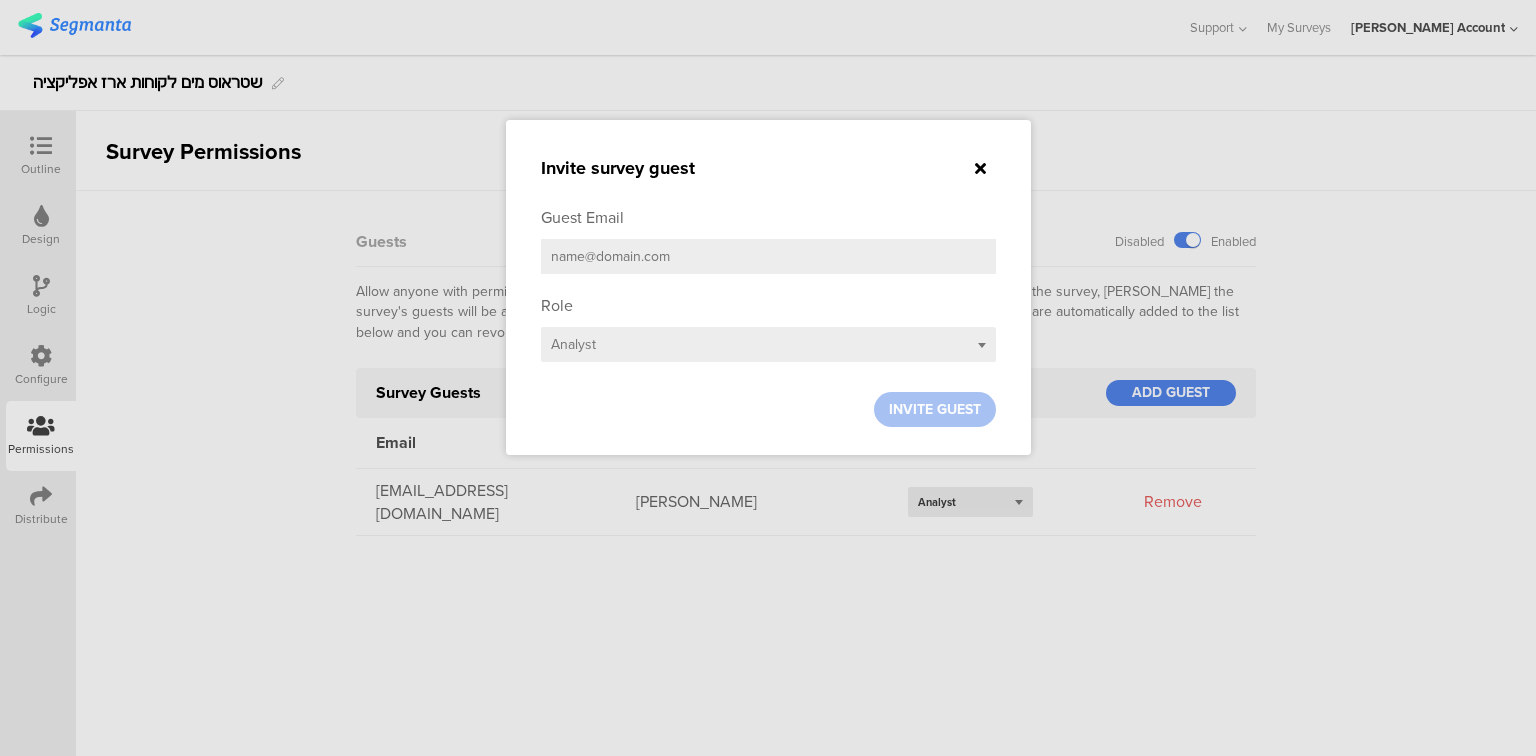 click at bounding box center (768, 256) 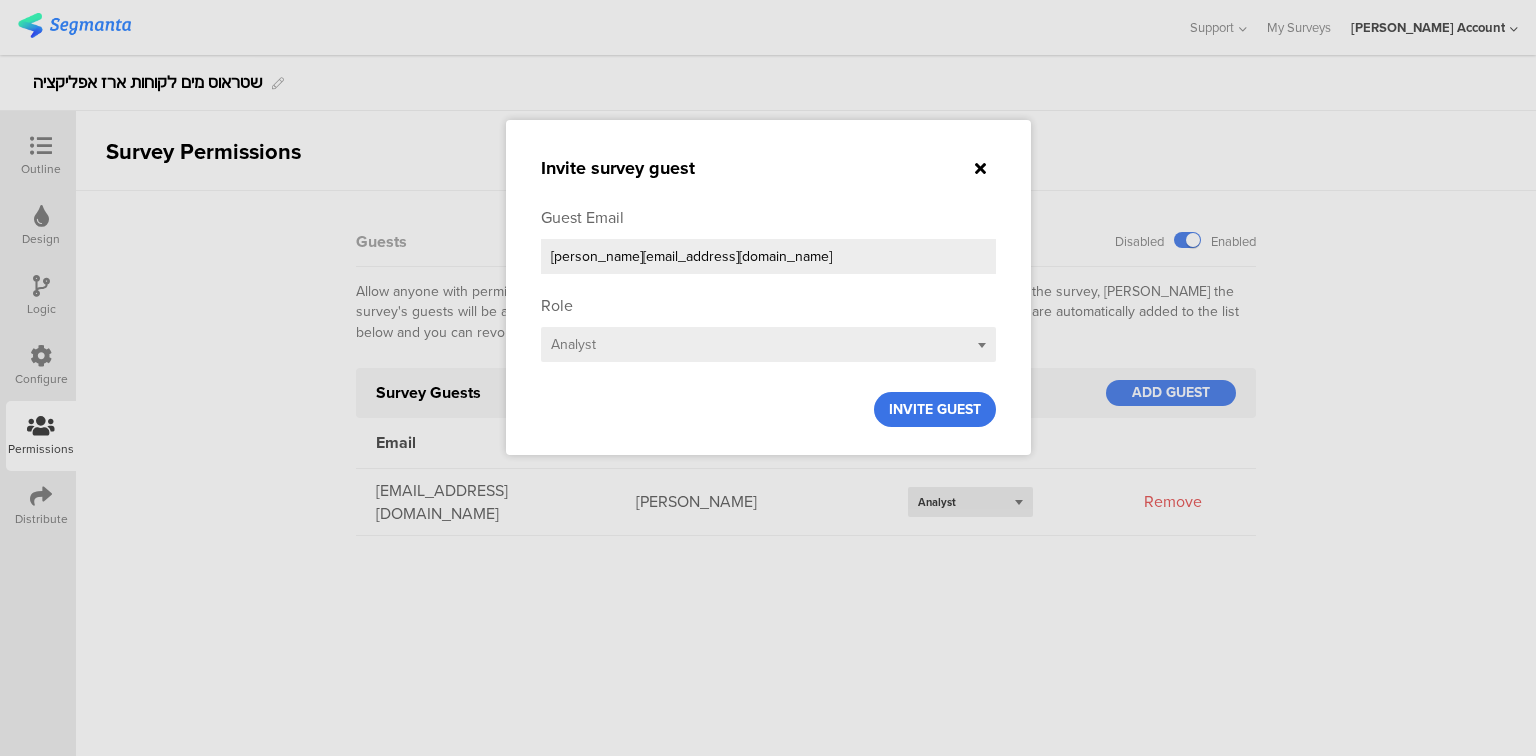 type on "ranit.kolikant@strauss-water.com" 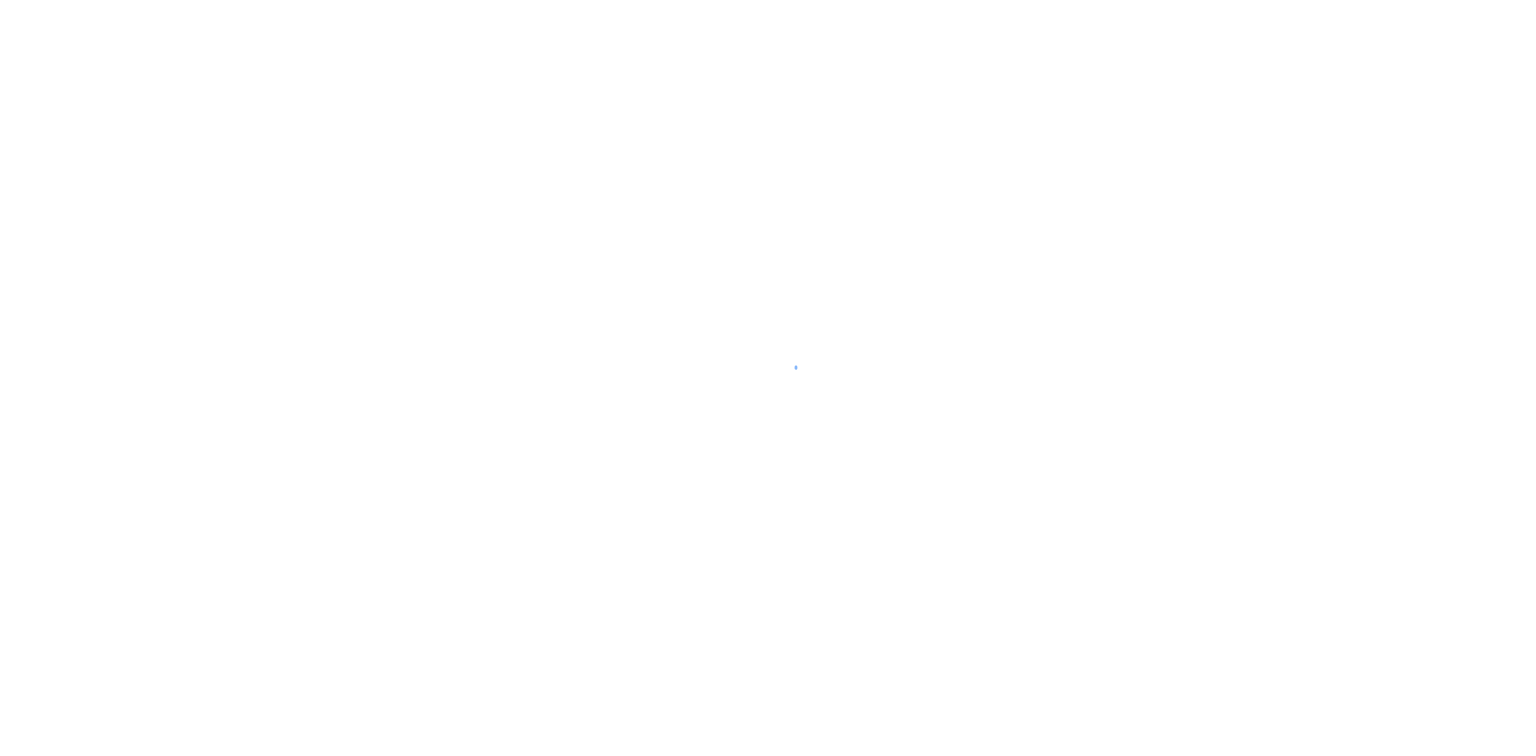 scroll, scrollTop: 0, scrollLeft: 0, axis: both 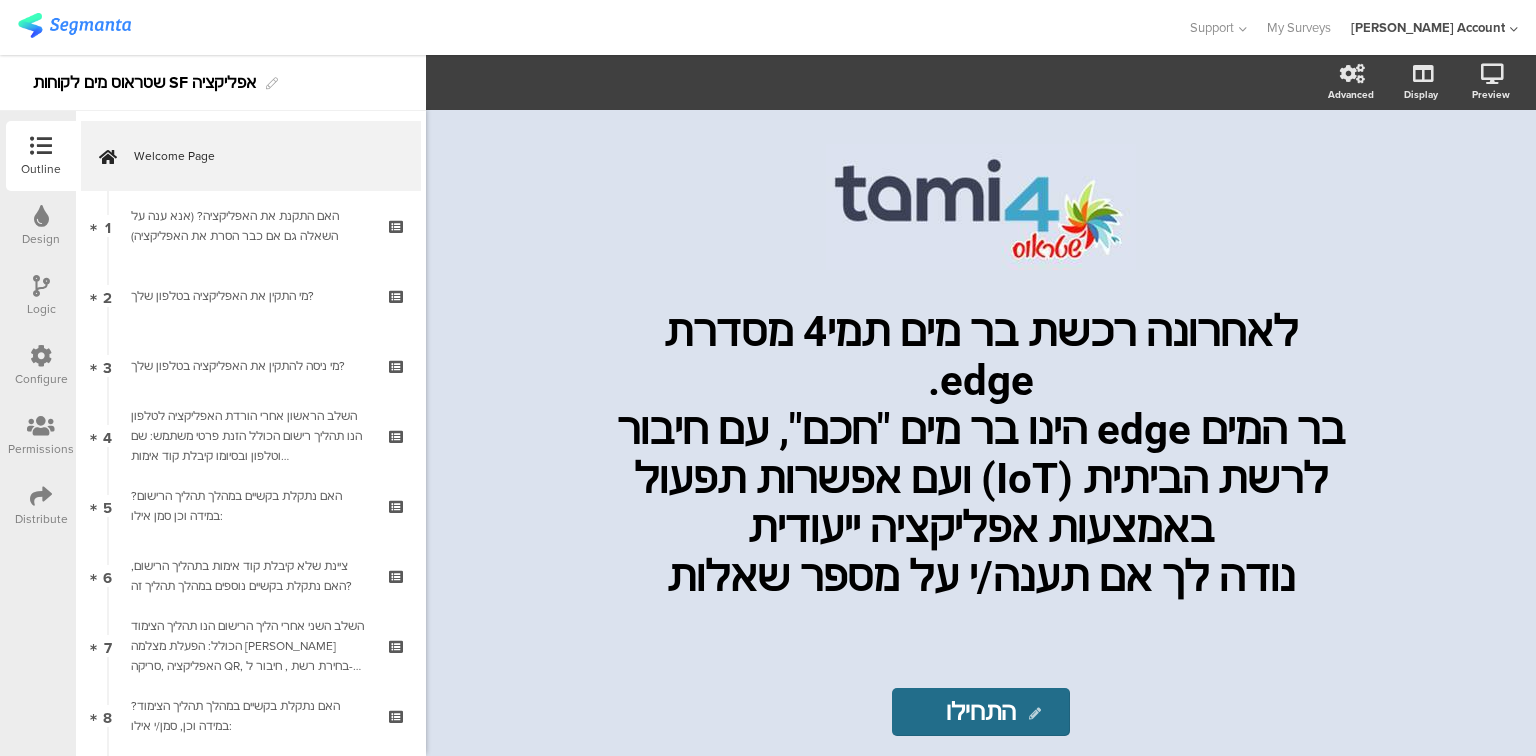 click at bounding box center [41, 427] 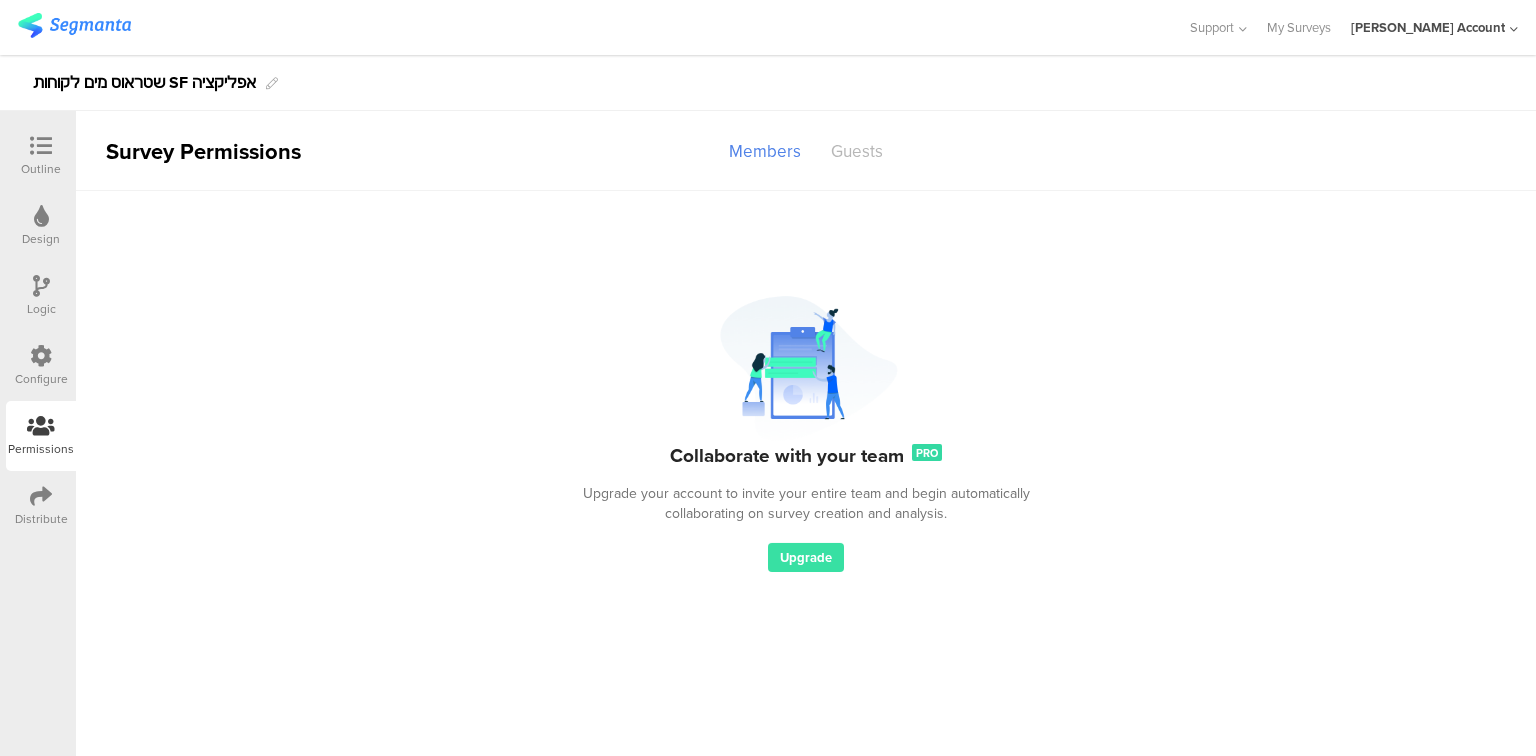 click on "Guests" at bounding box center [857, 151] 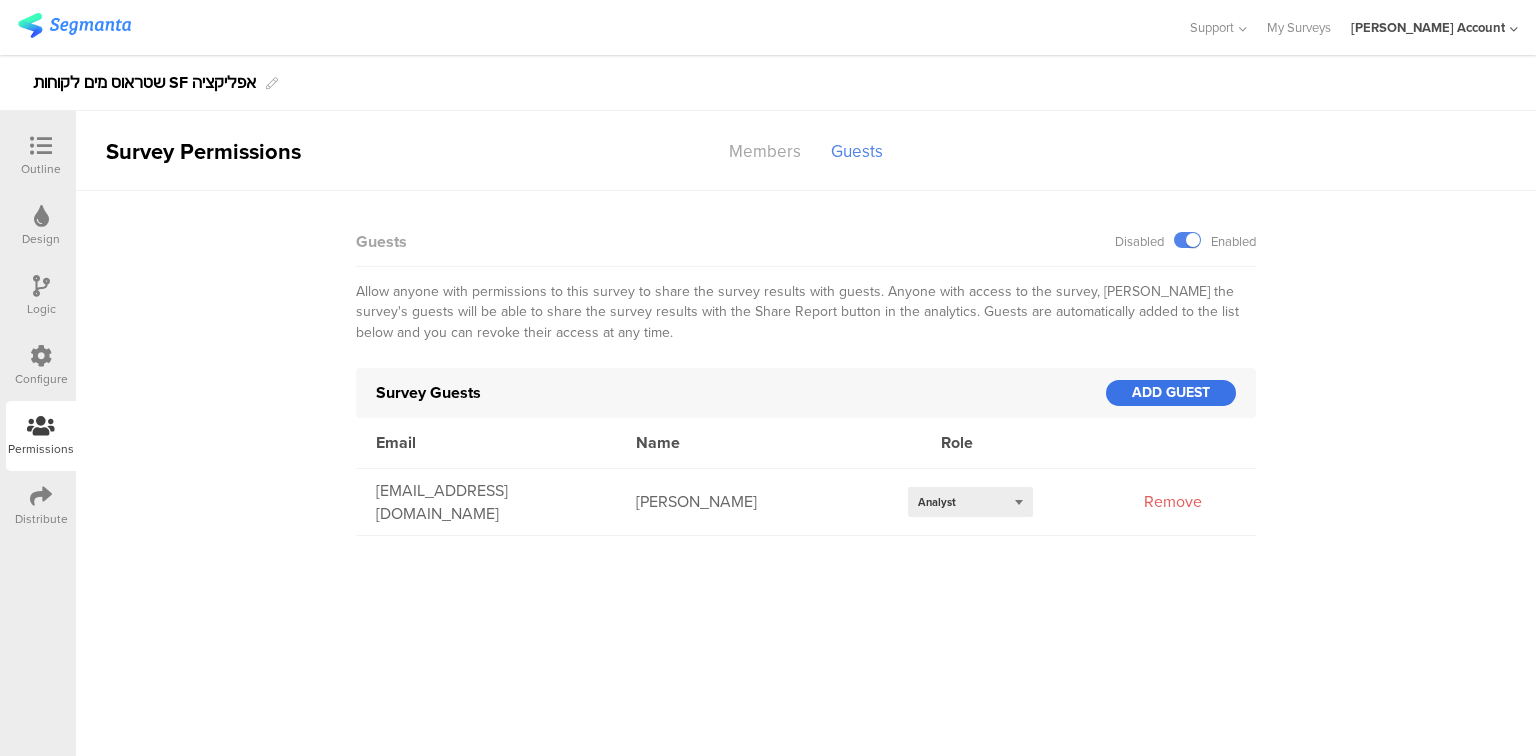 click on "ADD GUEST" 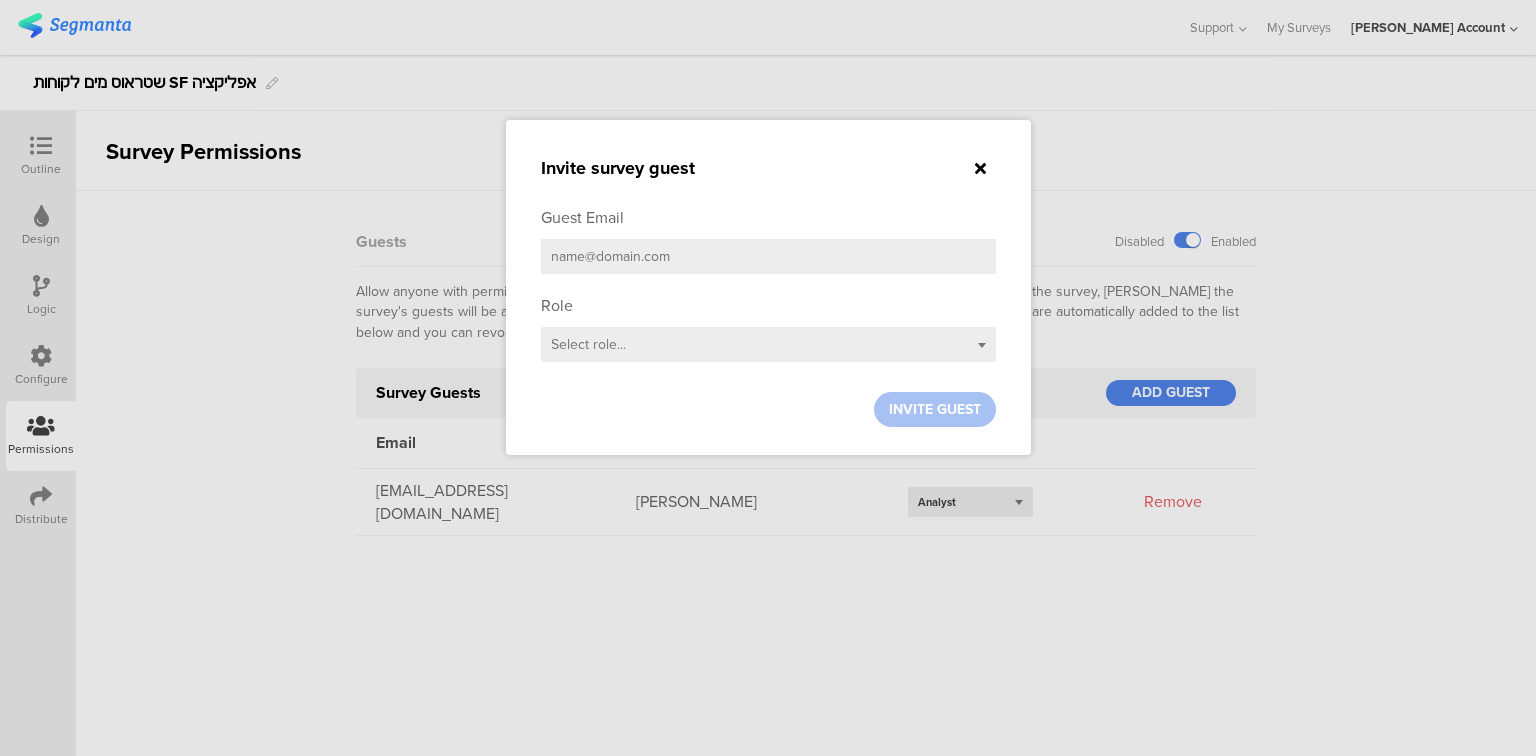 click at bounding box center [768, 256] 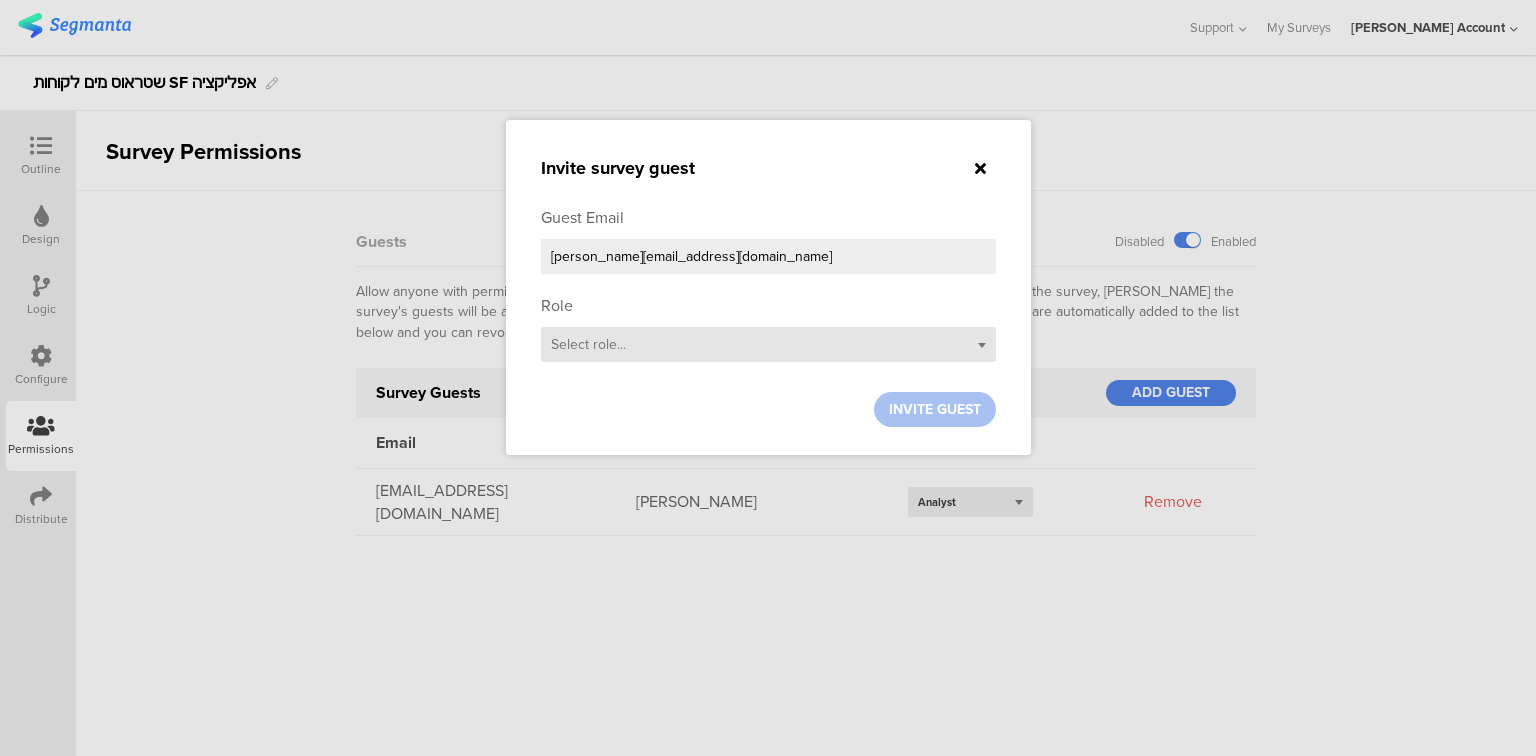 type on "ranit.kolikant@strauss-water.com" 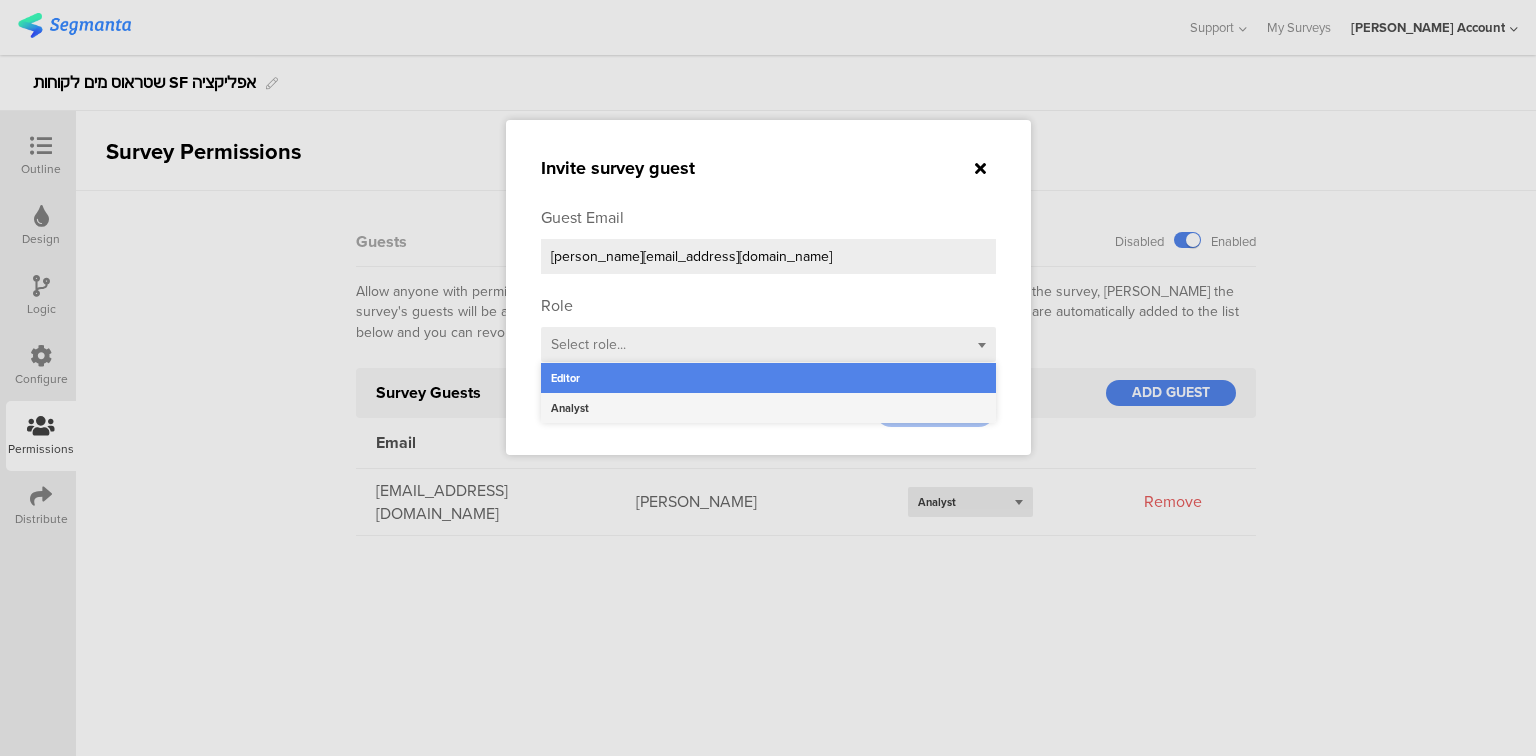click on "Analyst" at bounding box center [768, 408] 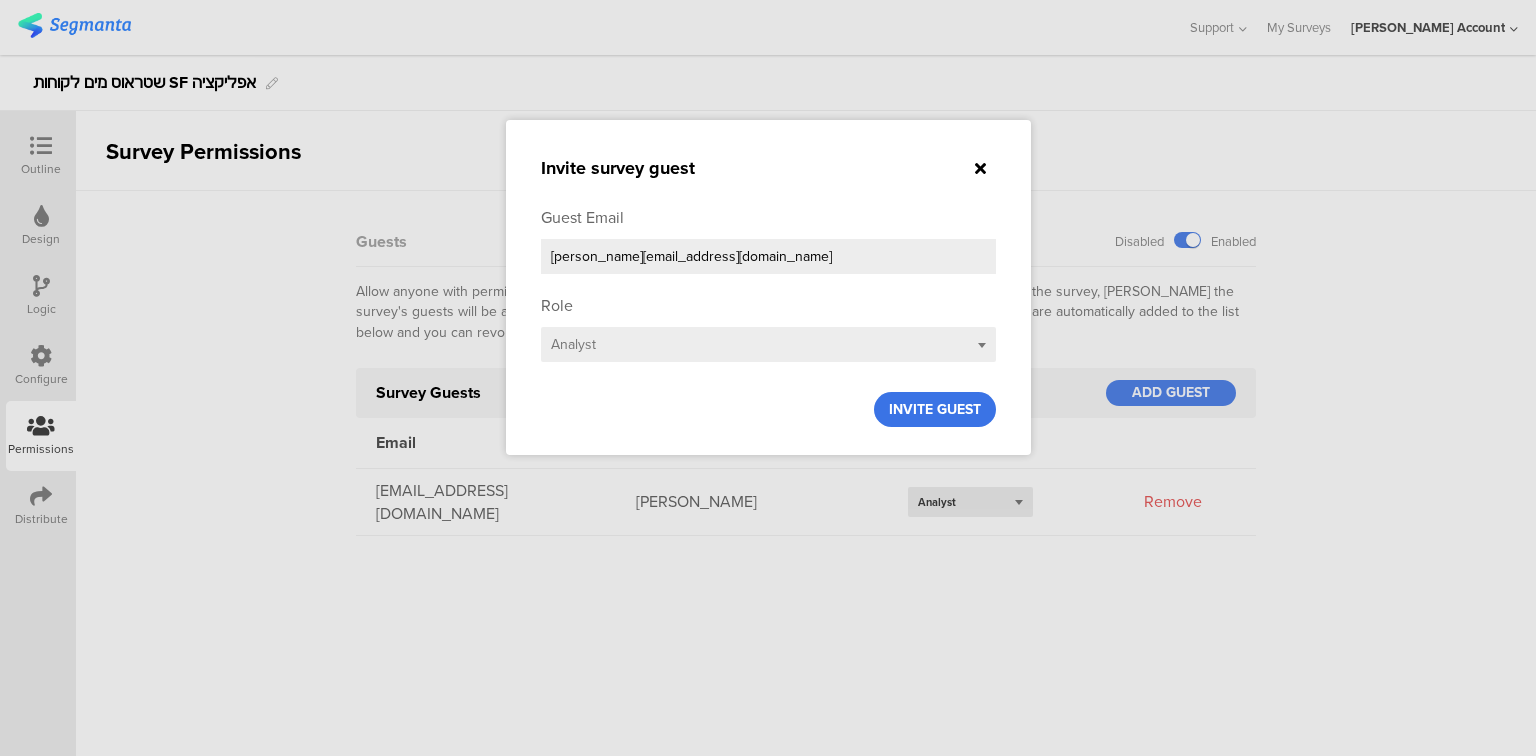 click on "INVITE GUEST" at bounding box center [935, 409] 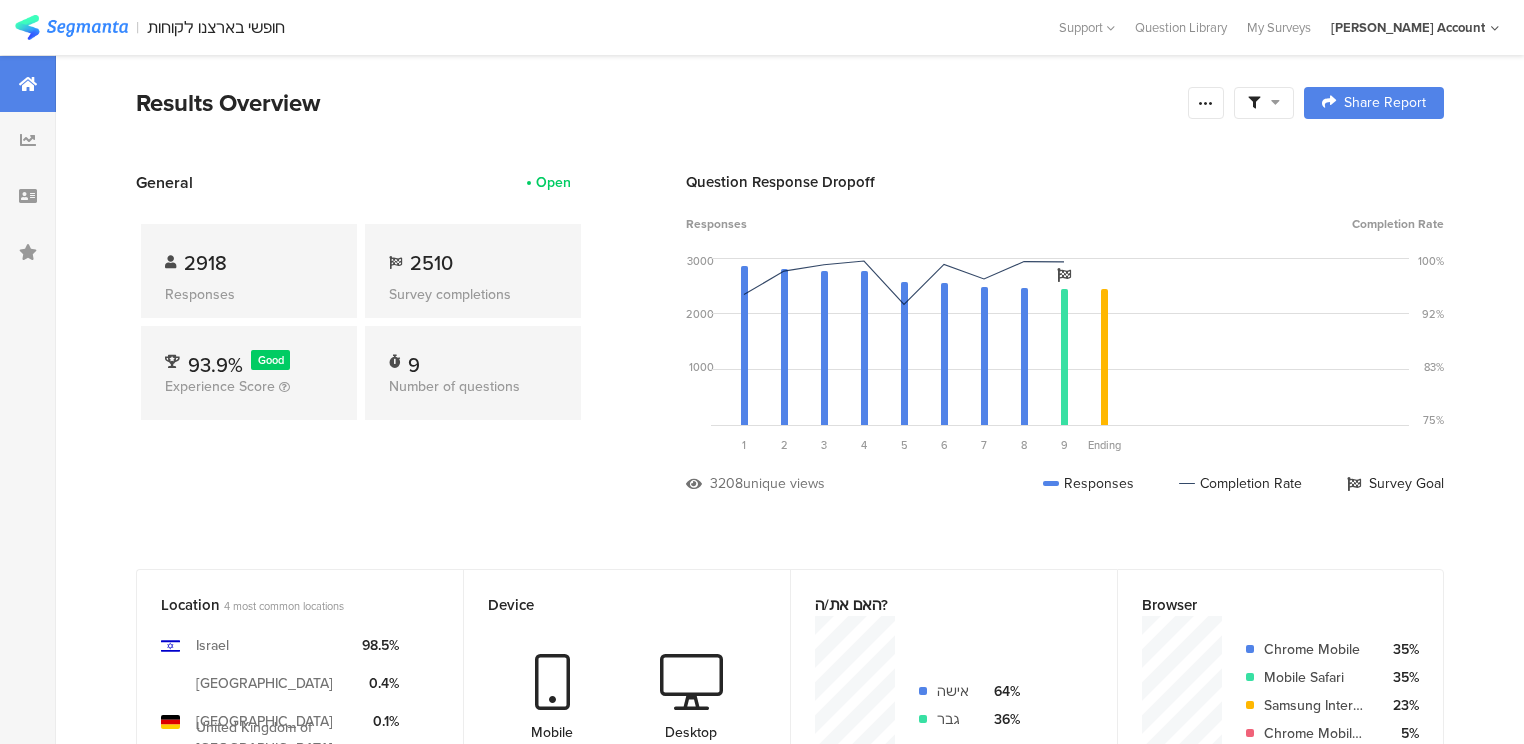 scroll, scrollTop: 0, scrollLeft: 0, axis: both 